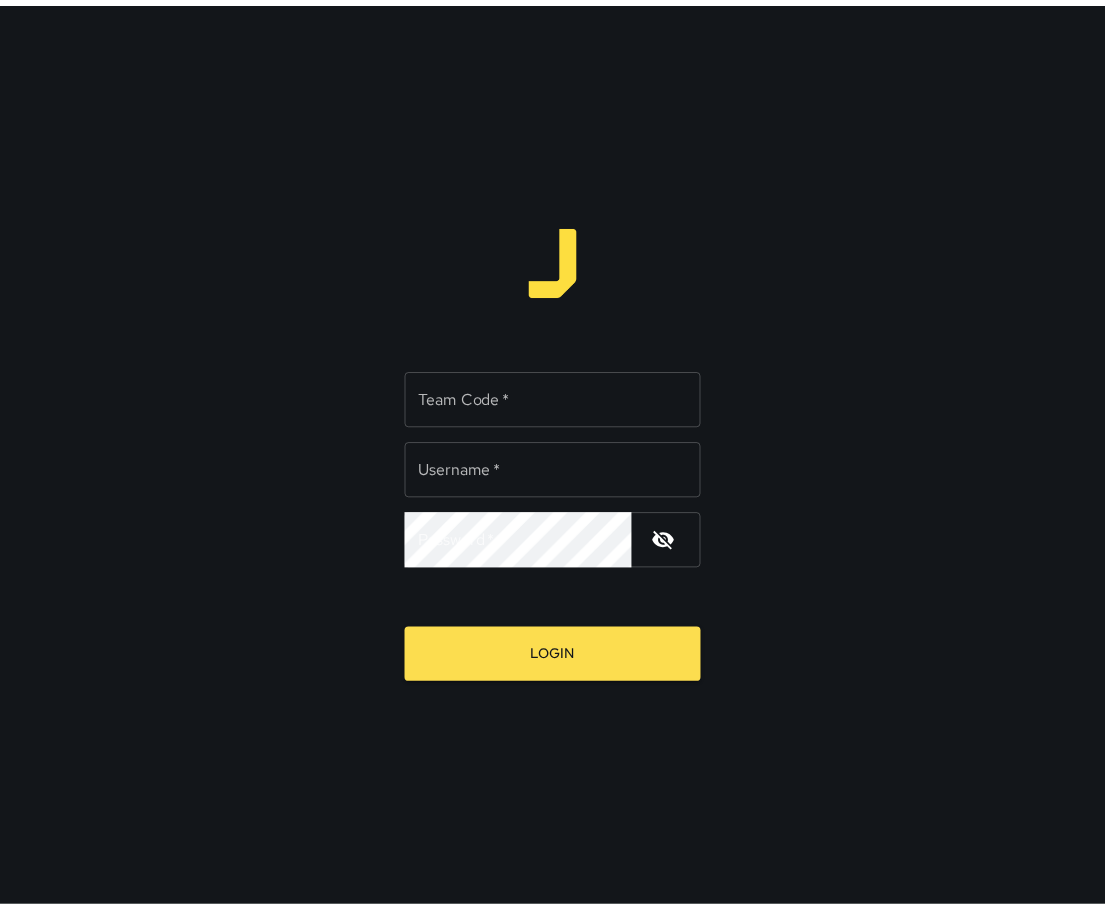 scroll, scrollTop: 0, scrollLeft: 0, axis: both 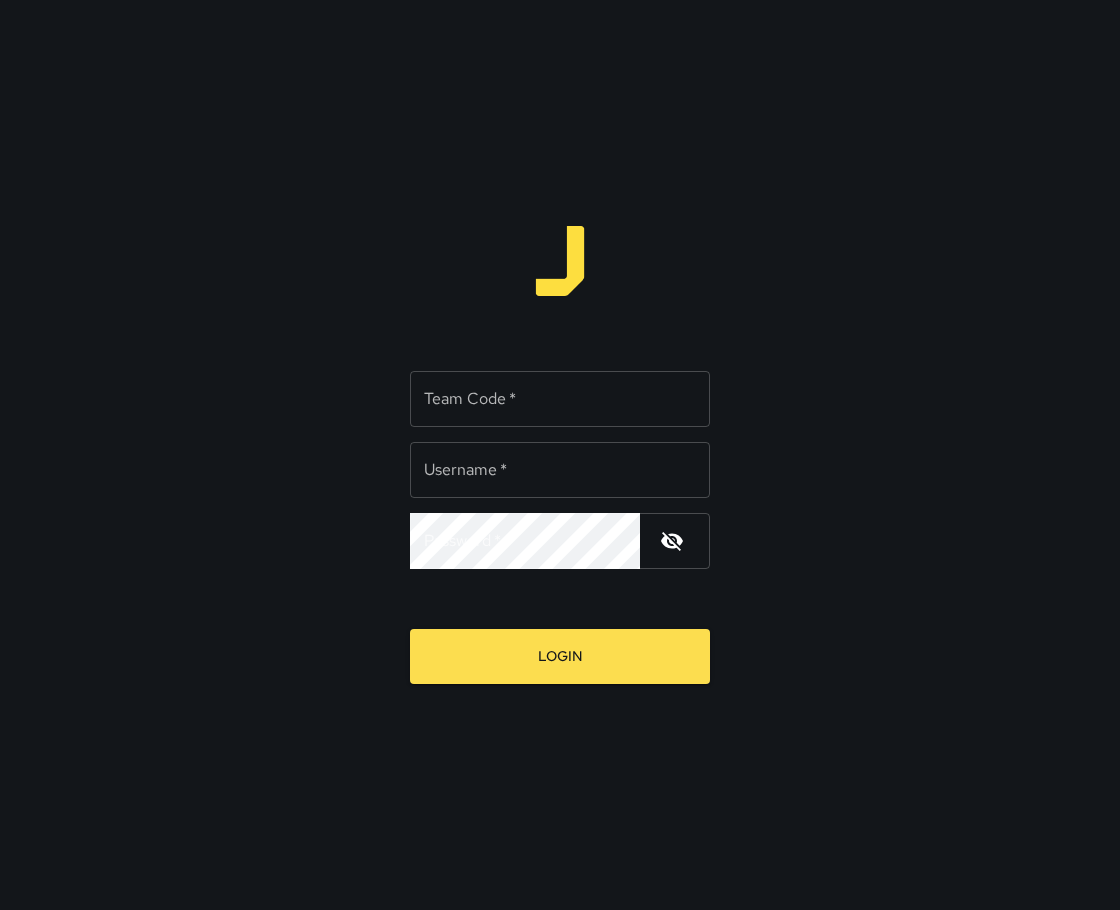 type on "**********" 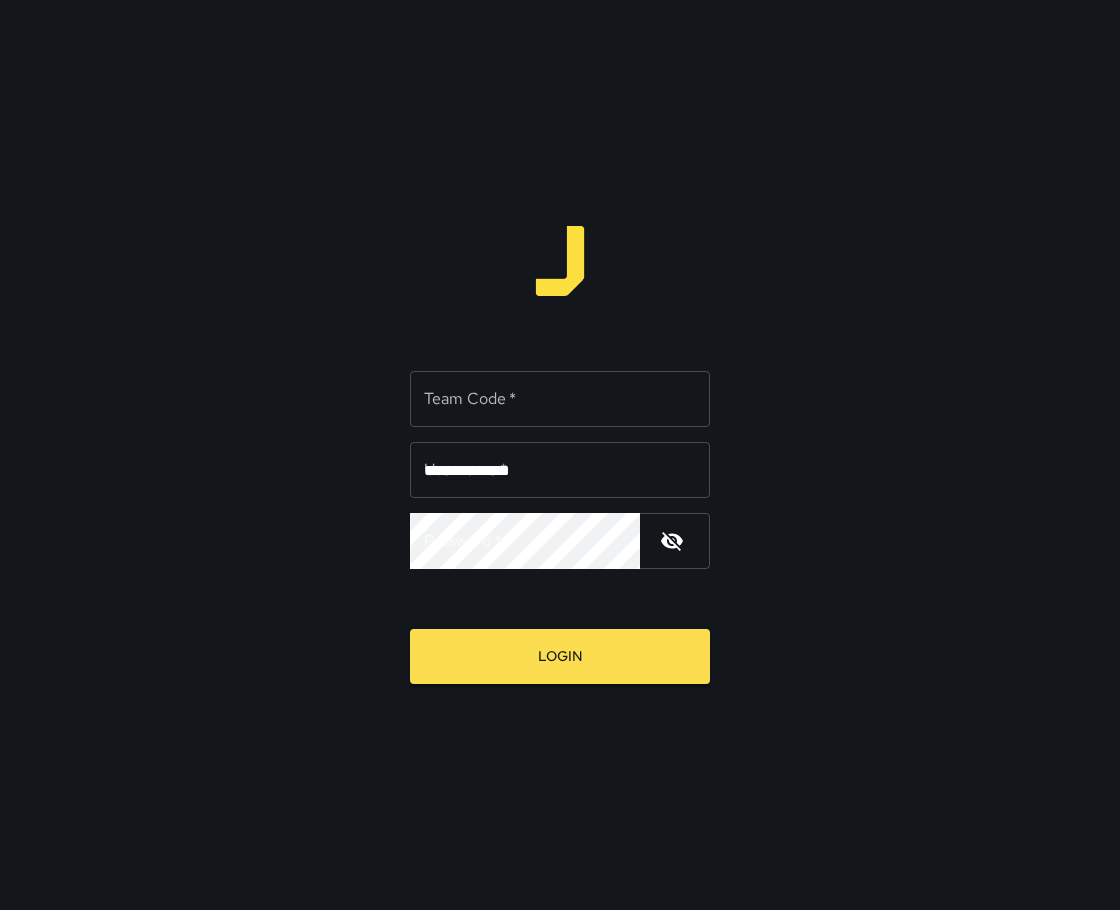 click on "Team Code   * Team Code   *" at bounding box center (560, 399) 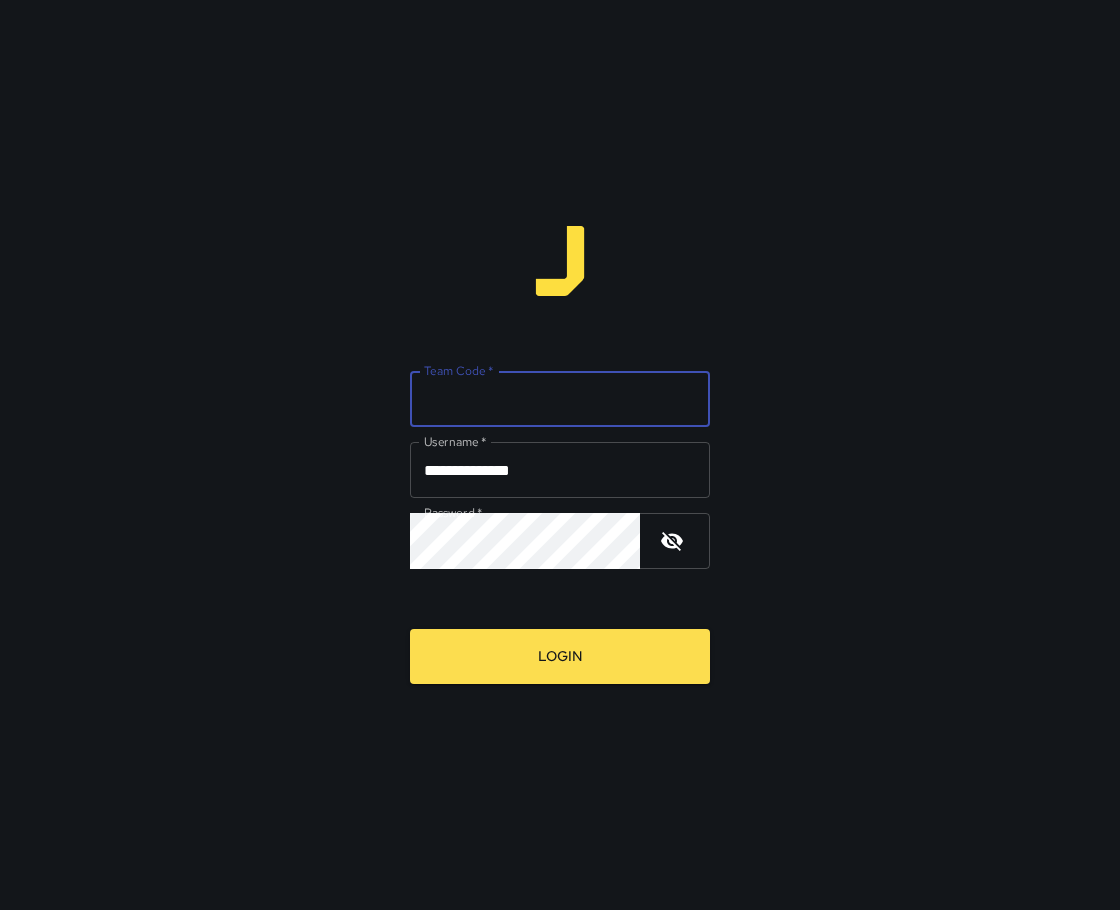 type on "****" 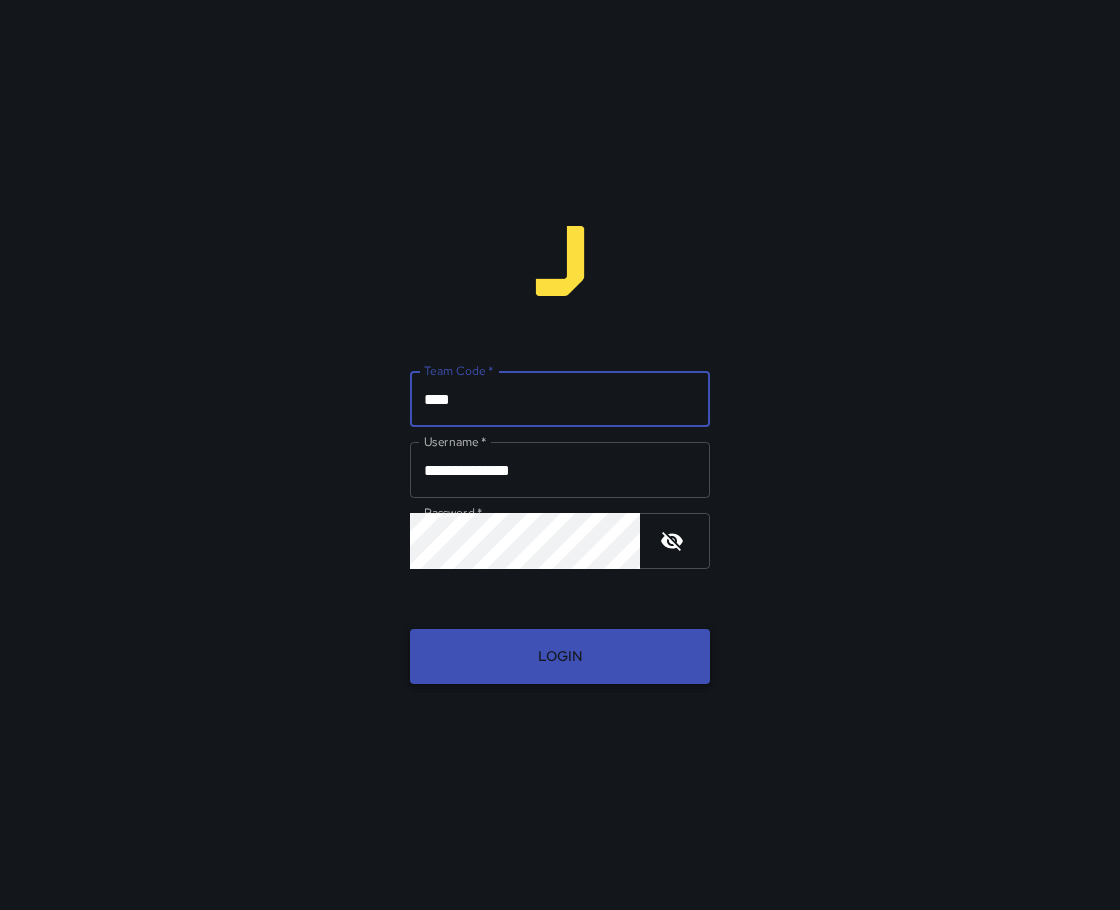 click on "Login" at bounding box center [560, 656] 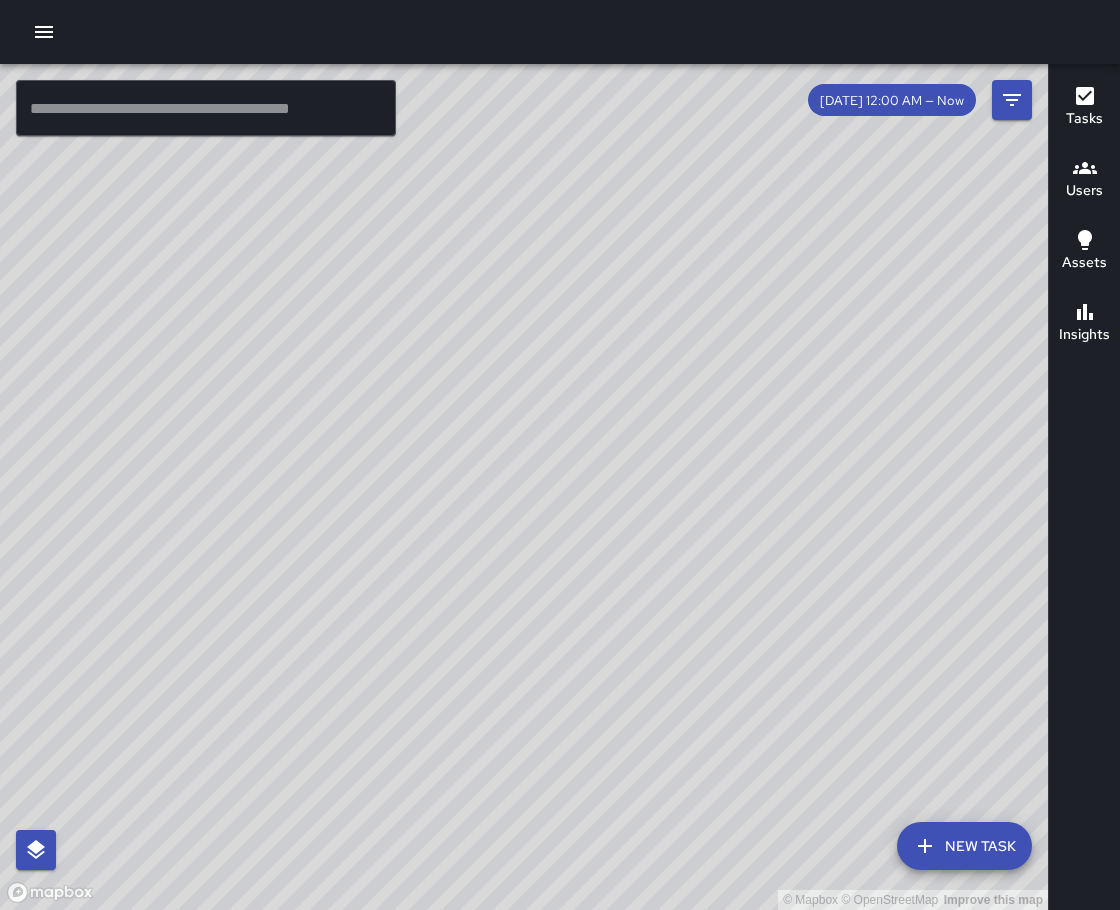 click at bounding box center (44, 32) 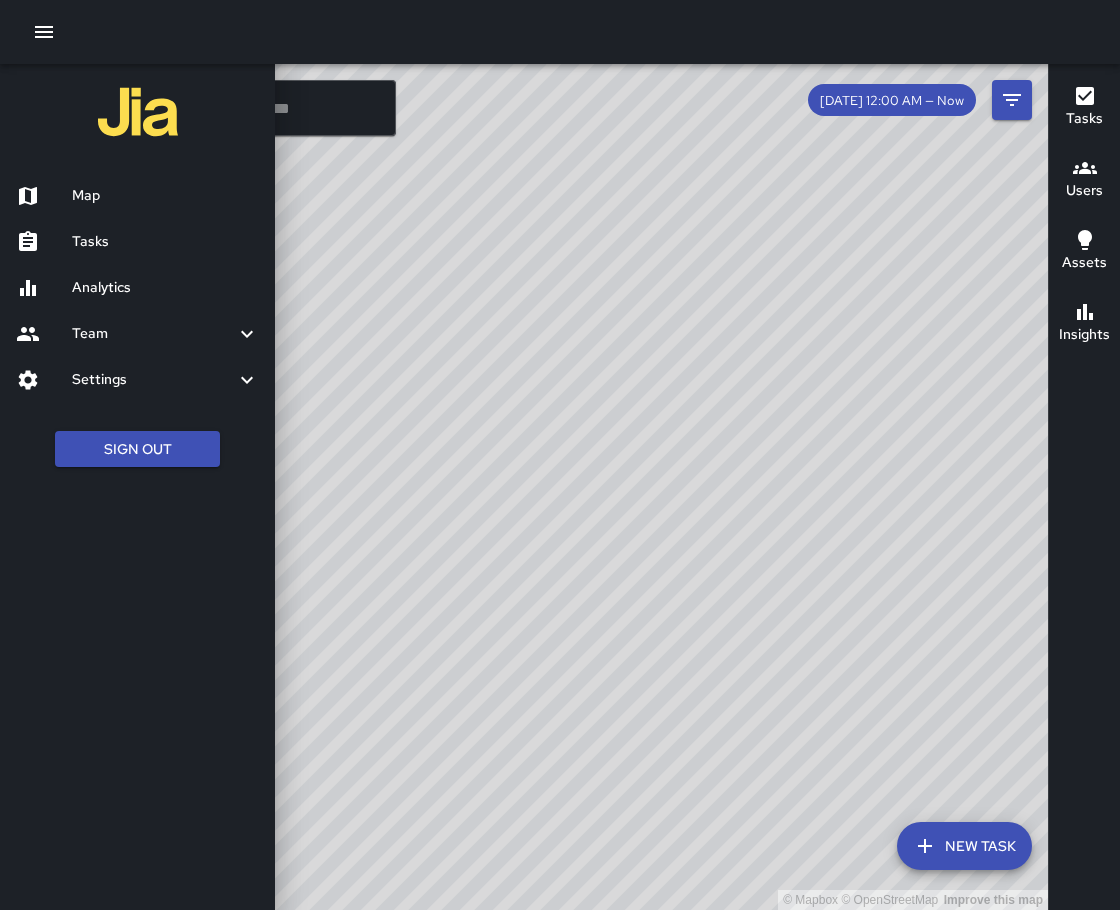 click on "Tasks" at bounding box center [165, 242] 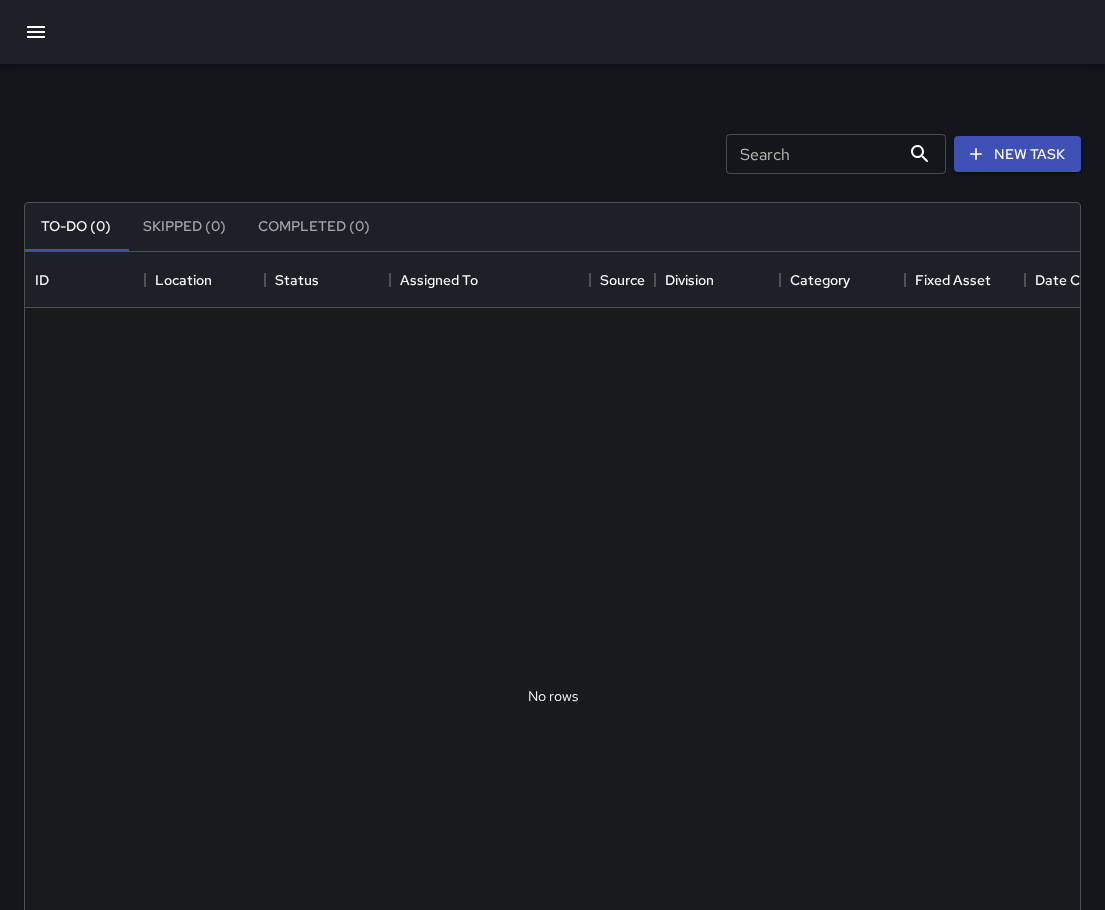 scroll, scrollTop: 16, scrollLeft: 16, axis: both 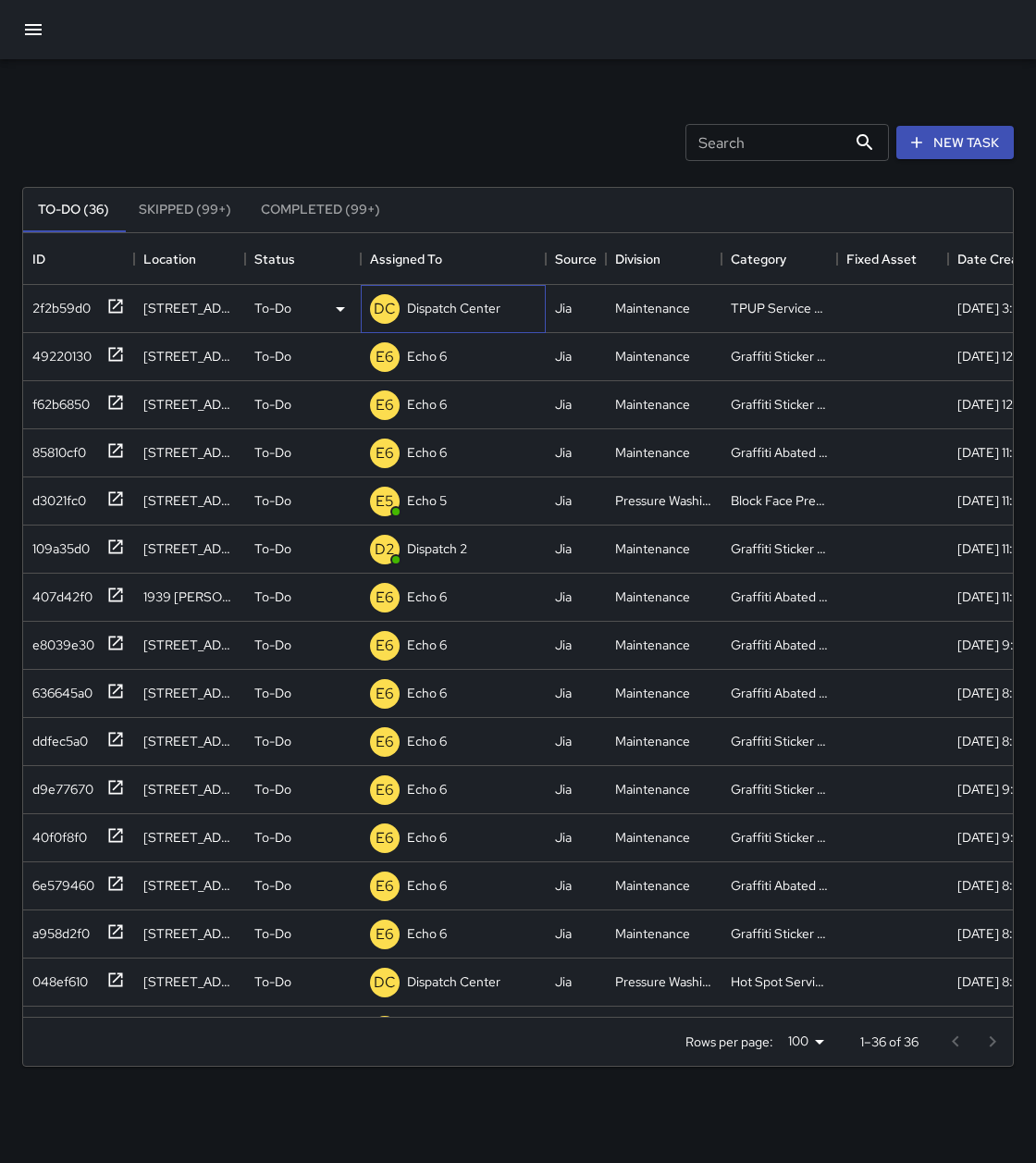 click on "Dispatch Center" at bounding box center (453, 308) 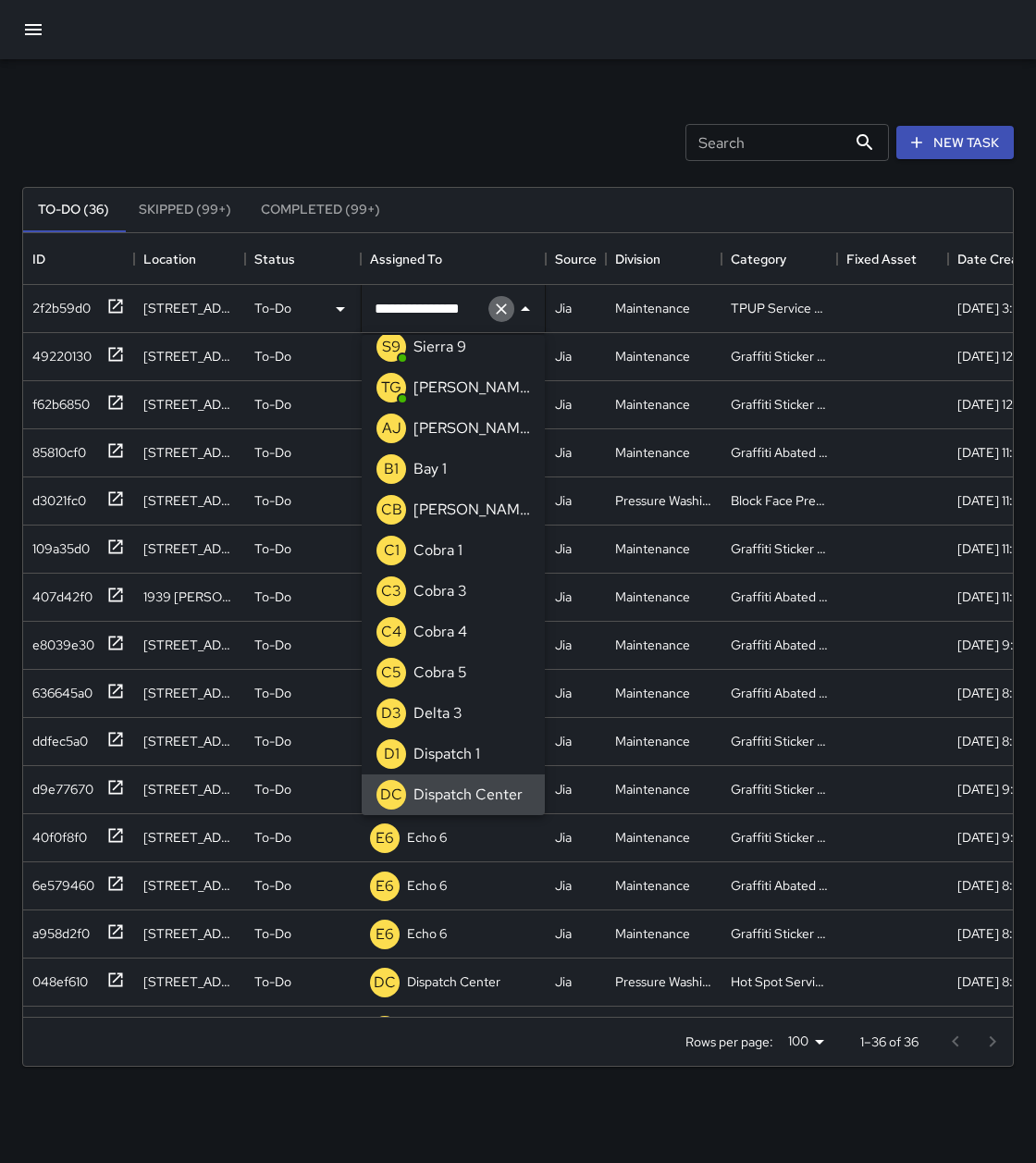 click 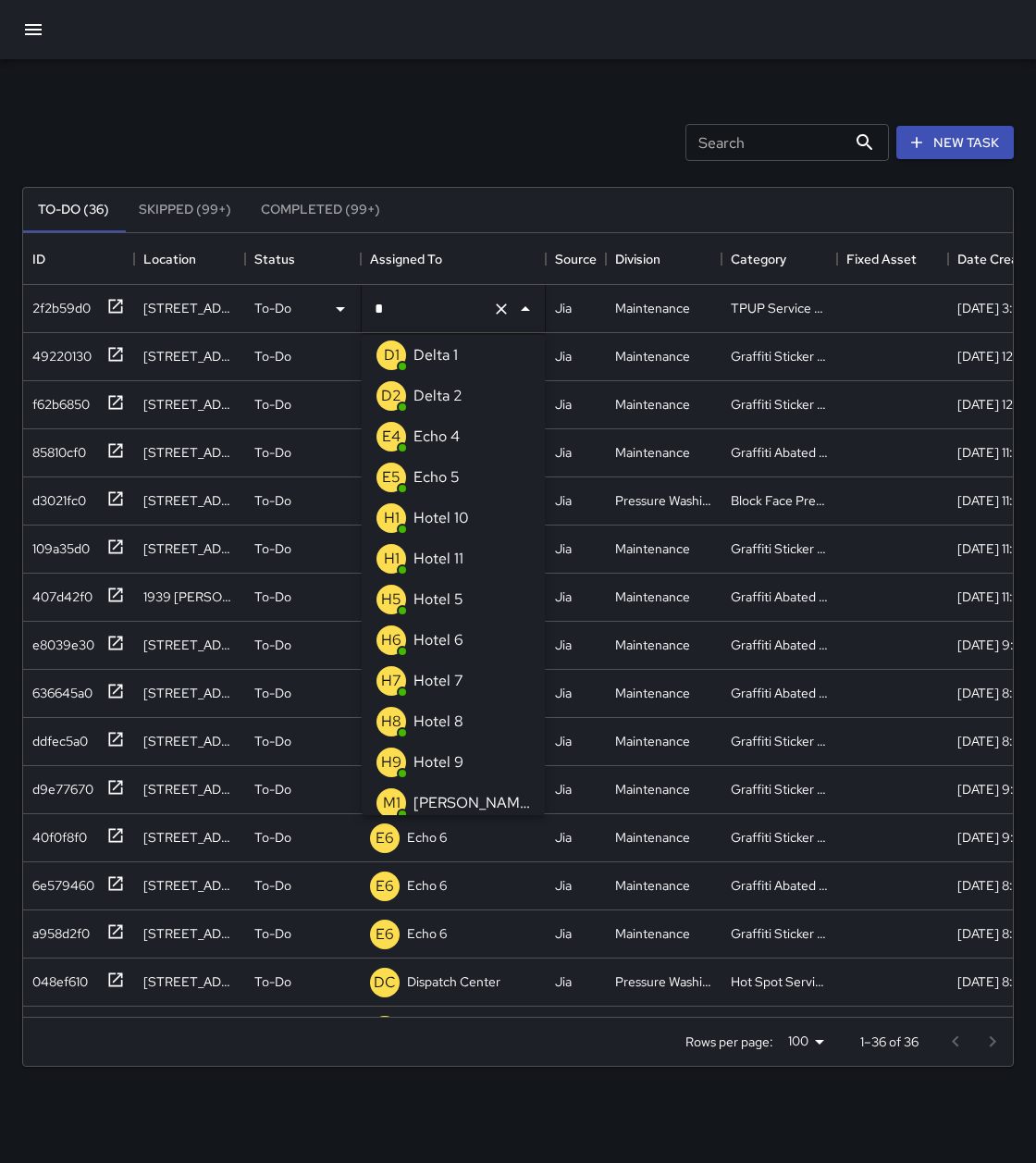 scroll, scrollTop: 0, scrollLeft: 0, axis: both 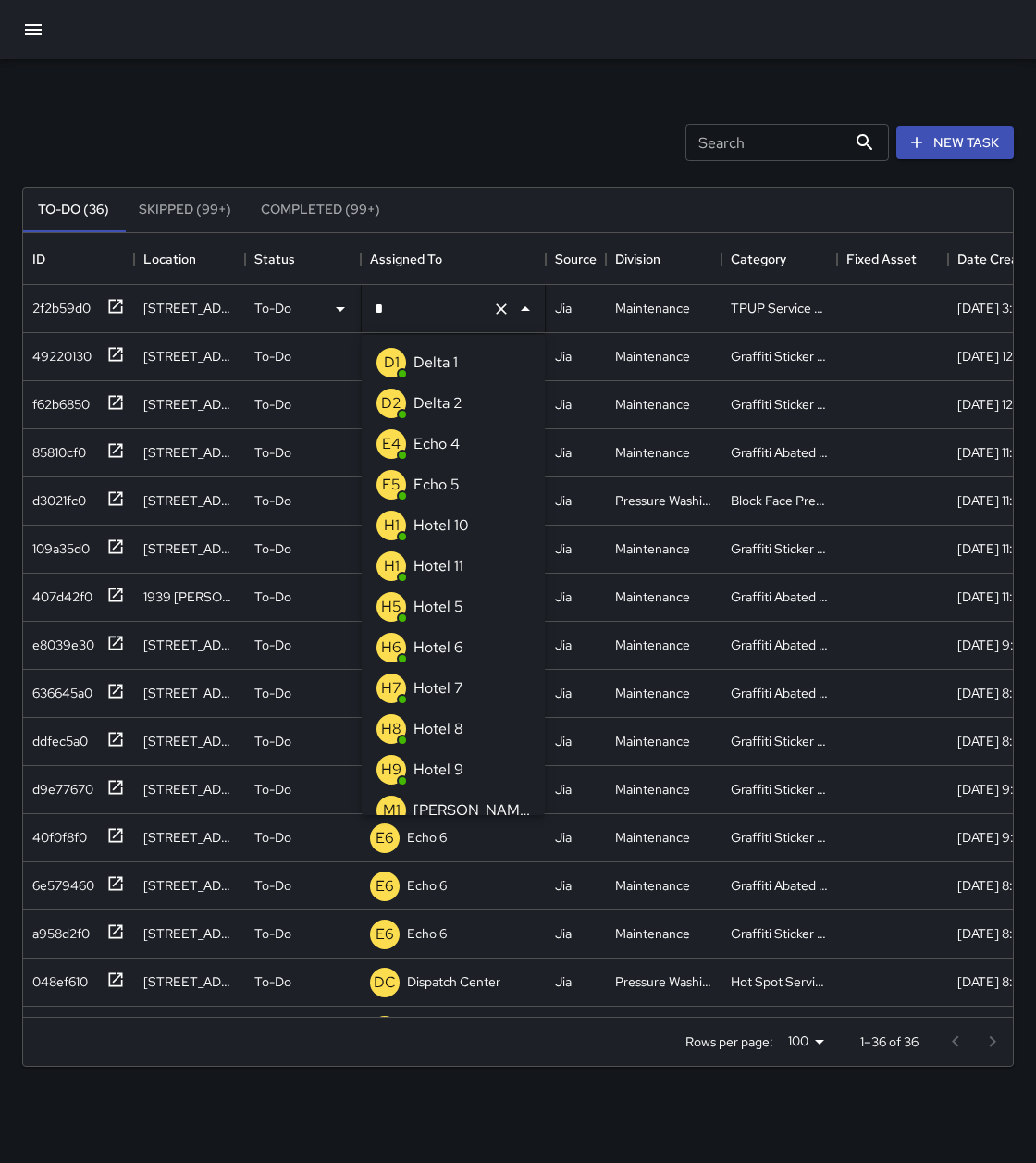 type on "**" 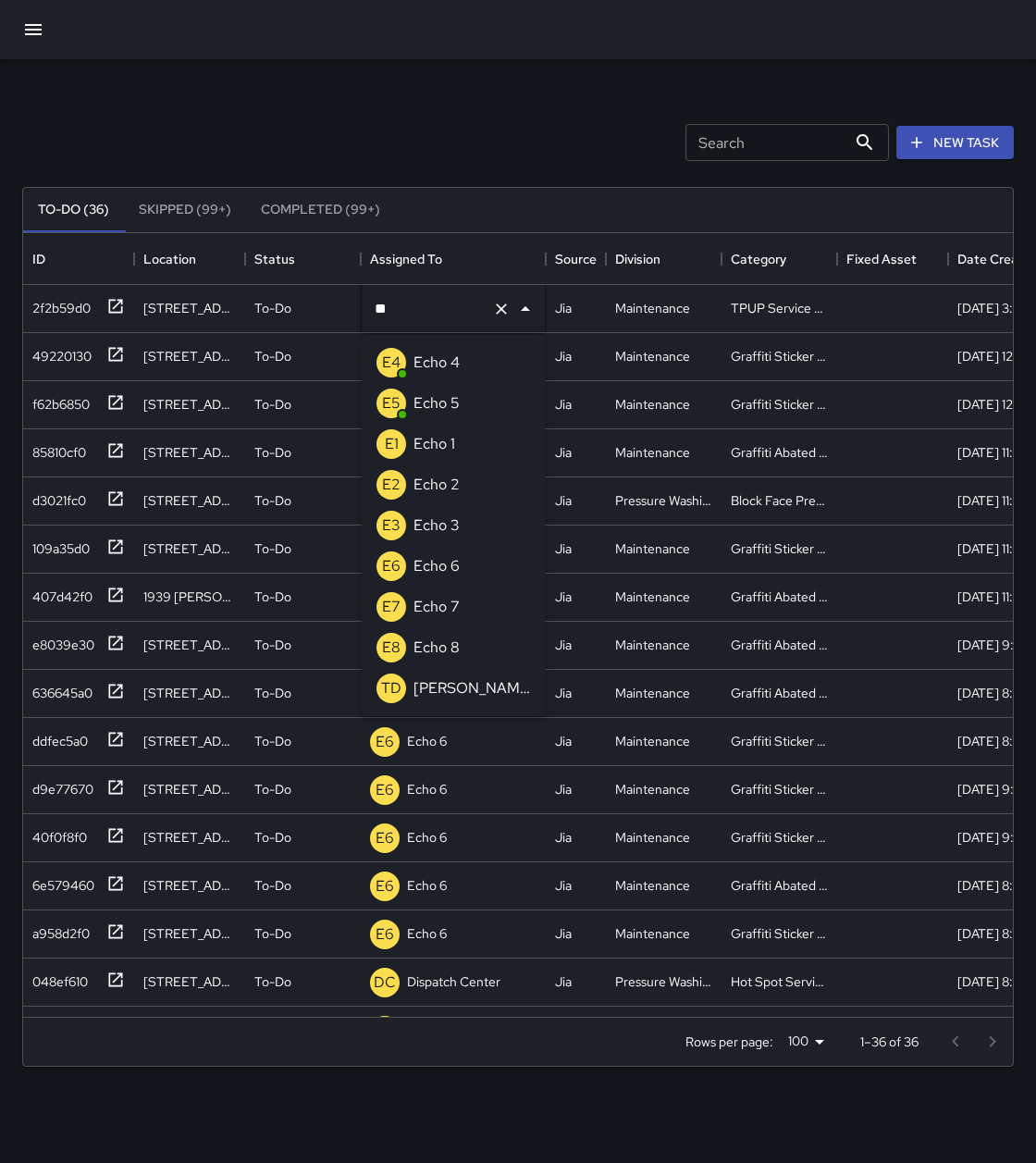 click on "Echo 3" at bounding box center [437, 526] 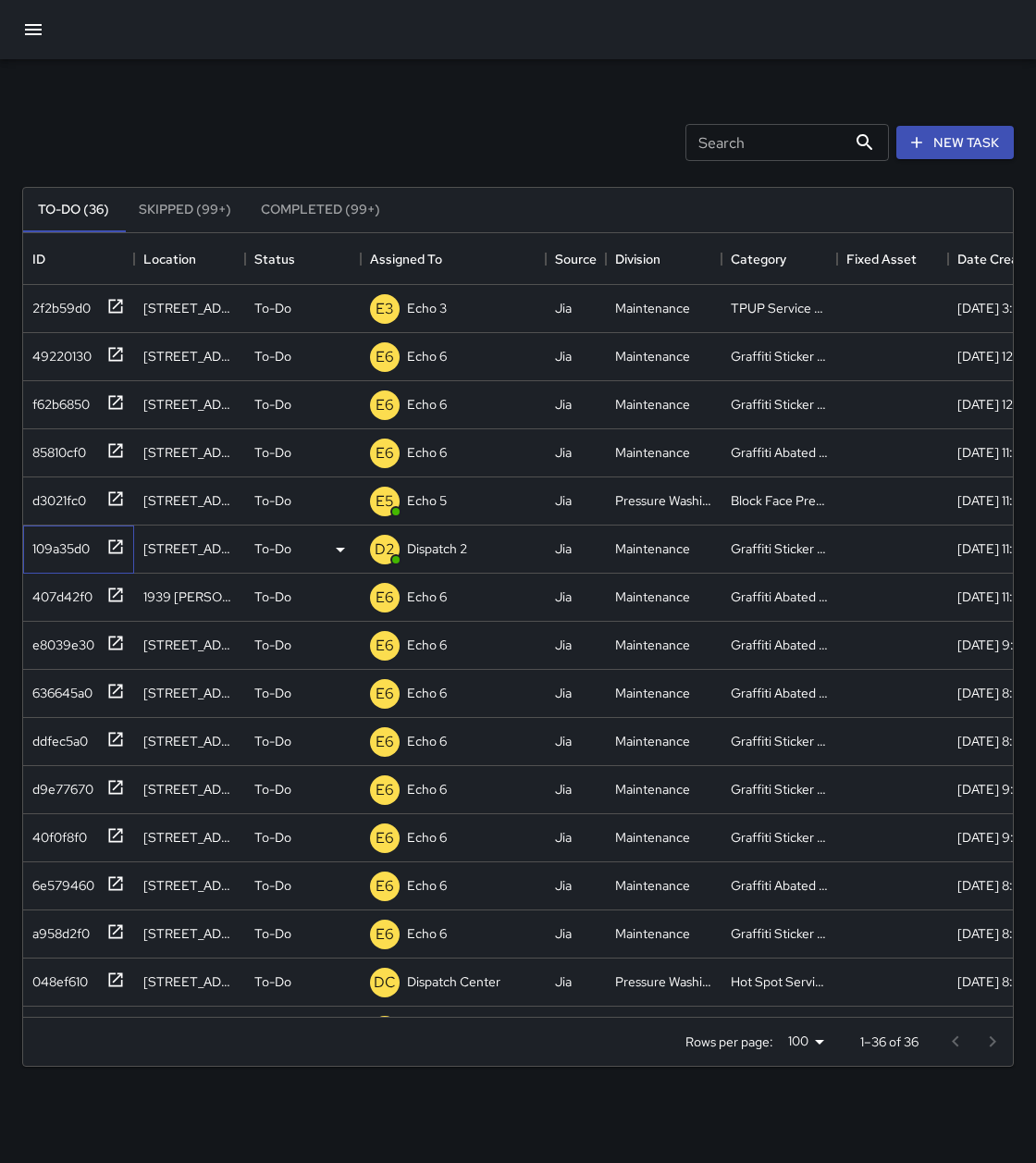 click at bounding box center (112, 545) 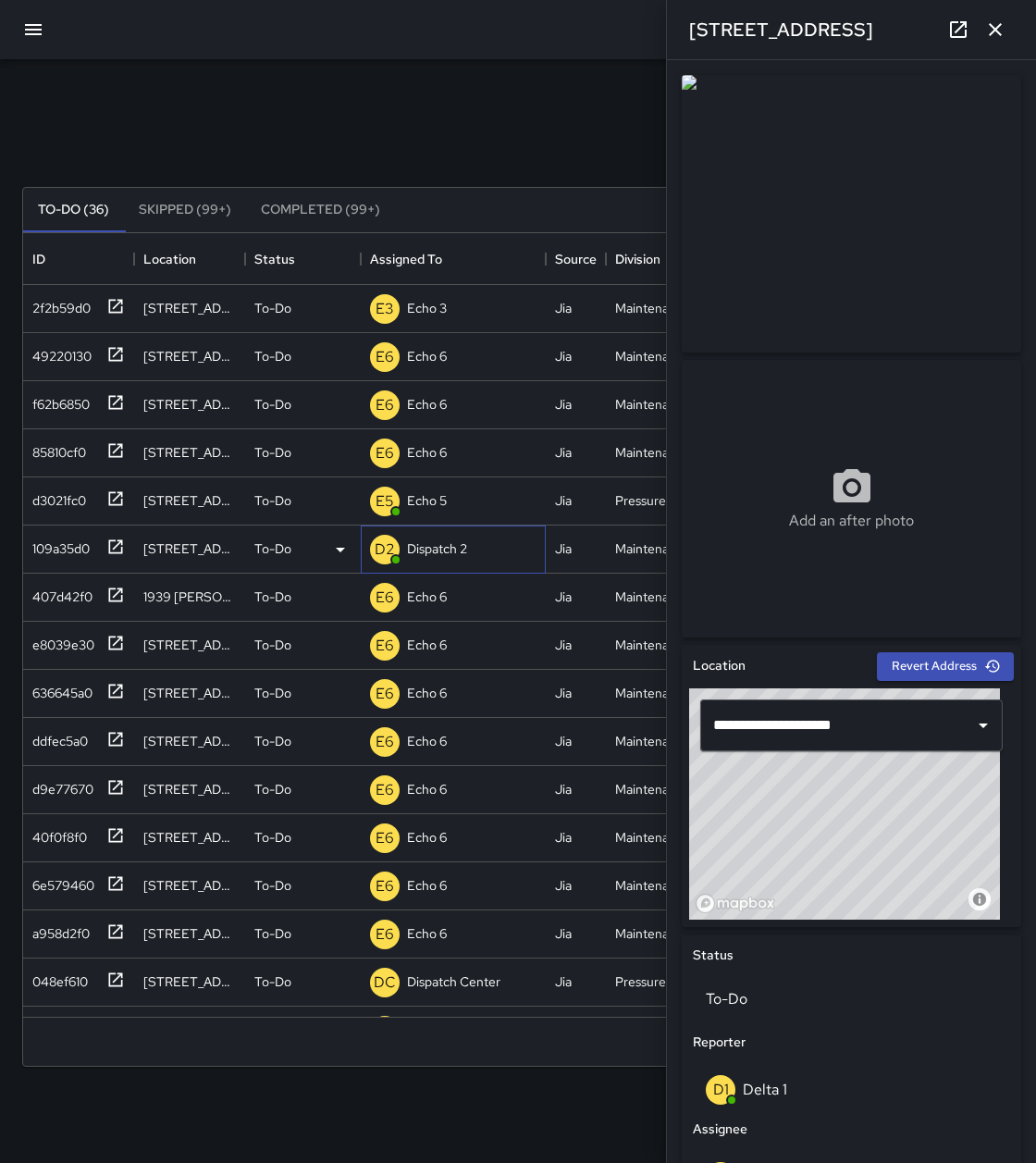 click on "D2 Dispatch 2" at bounding box center [453, 550] 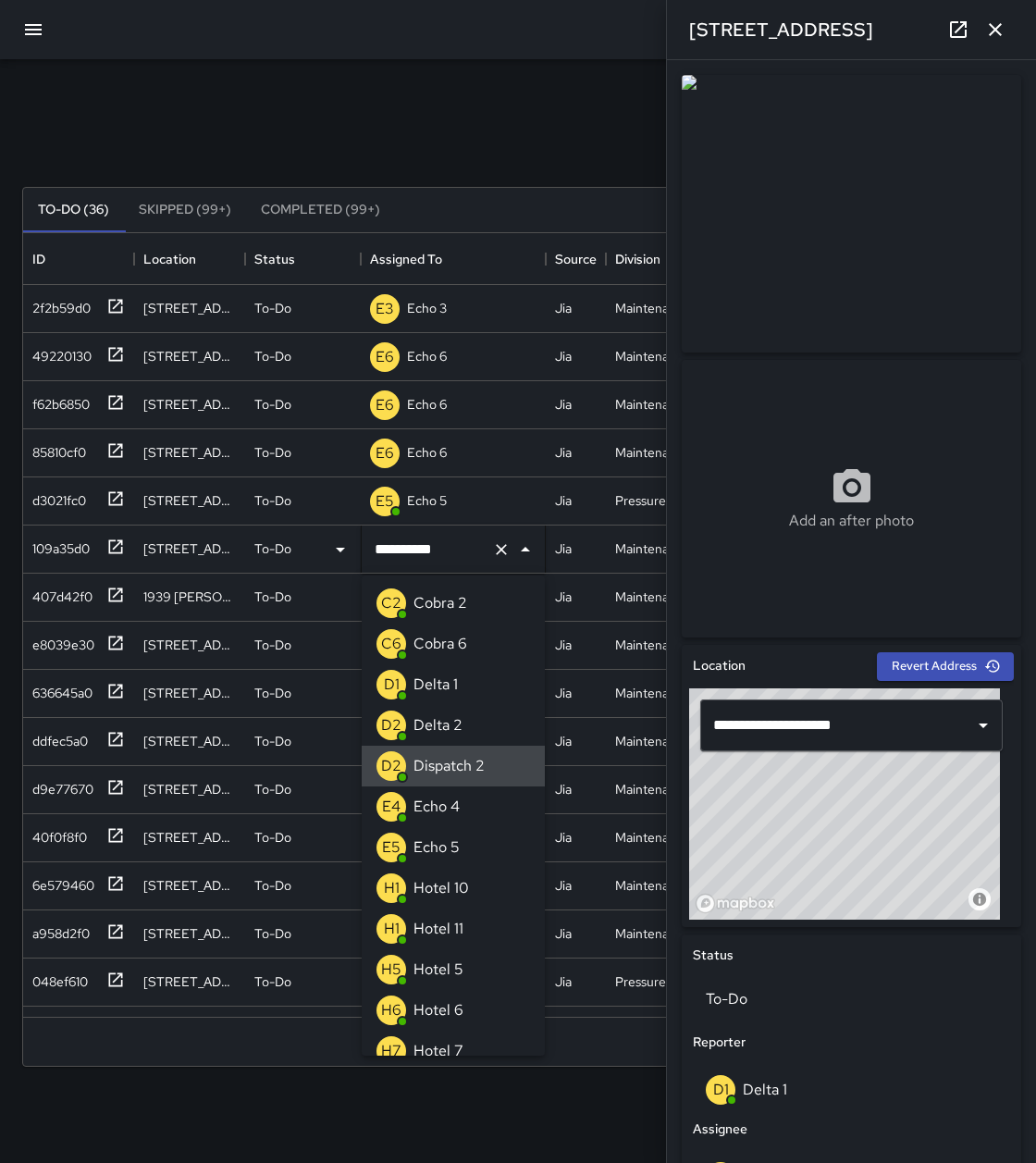 click 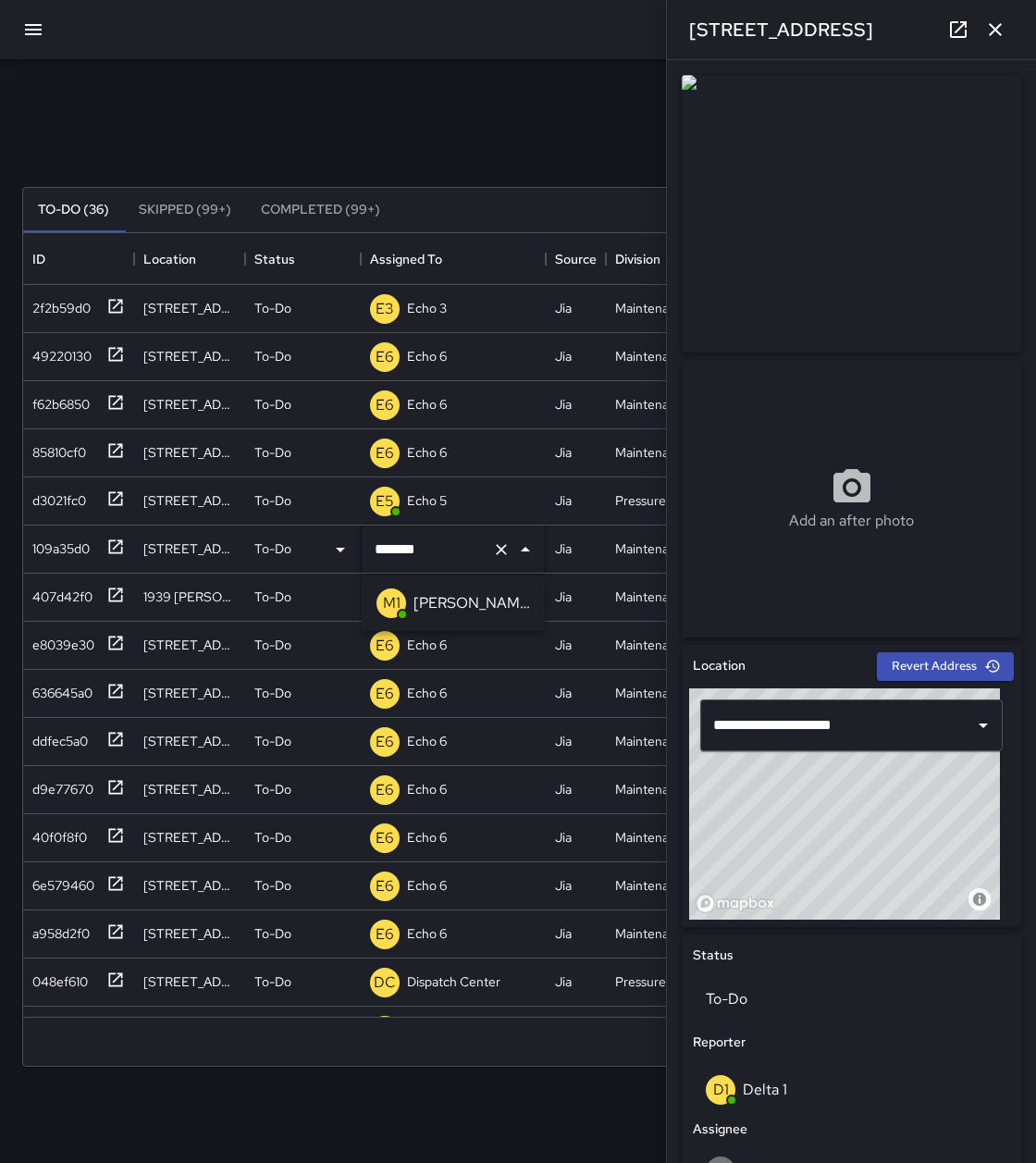 type on "*******" 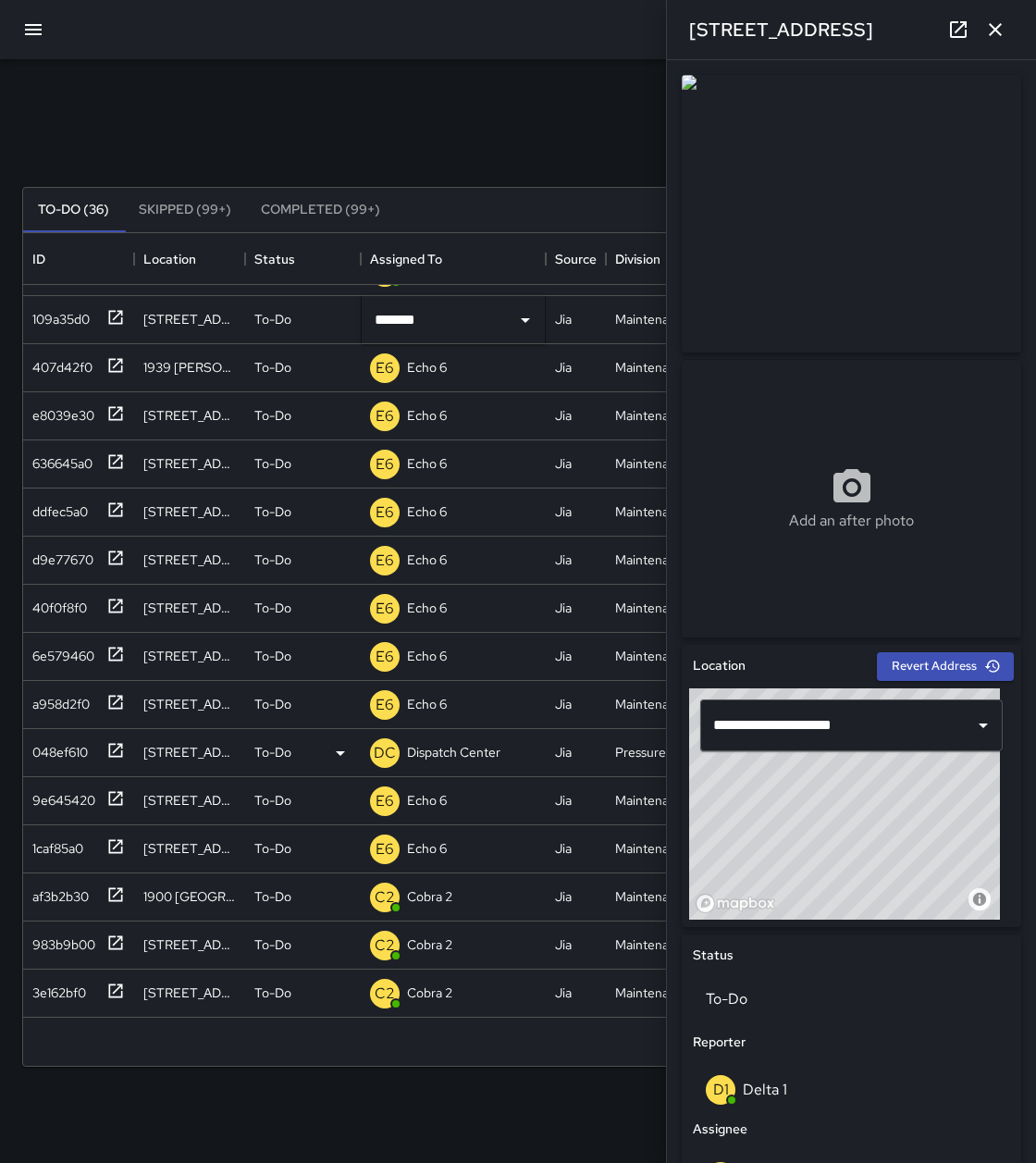 scroll, scrollTop: 278, scrollLeft: 0, axis: vertical 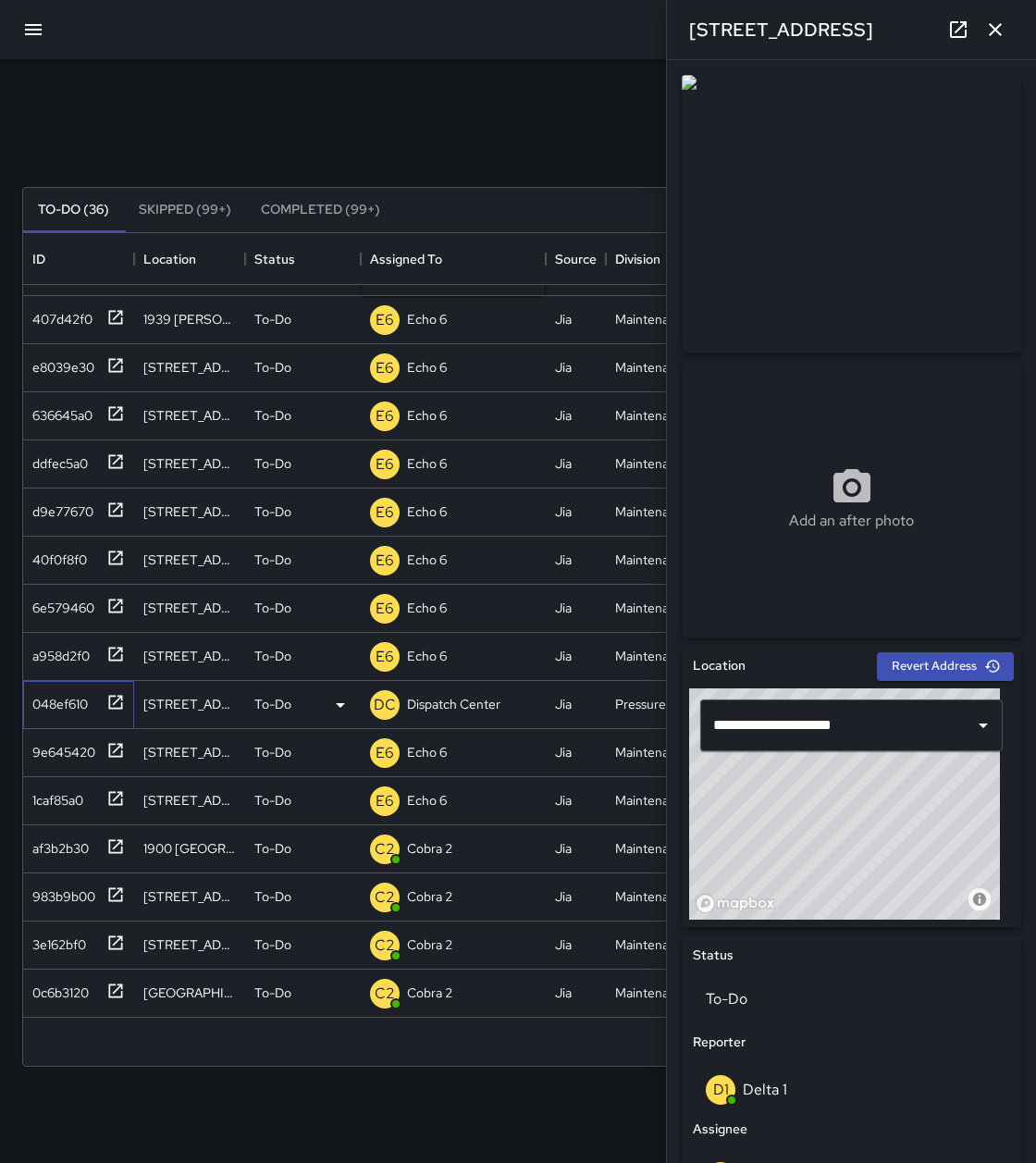 click 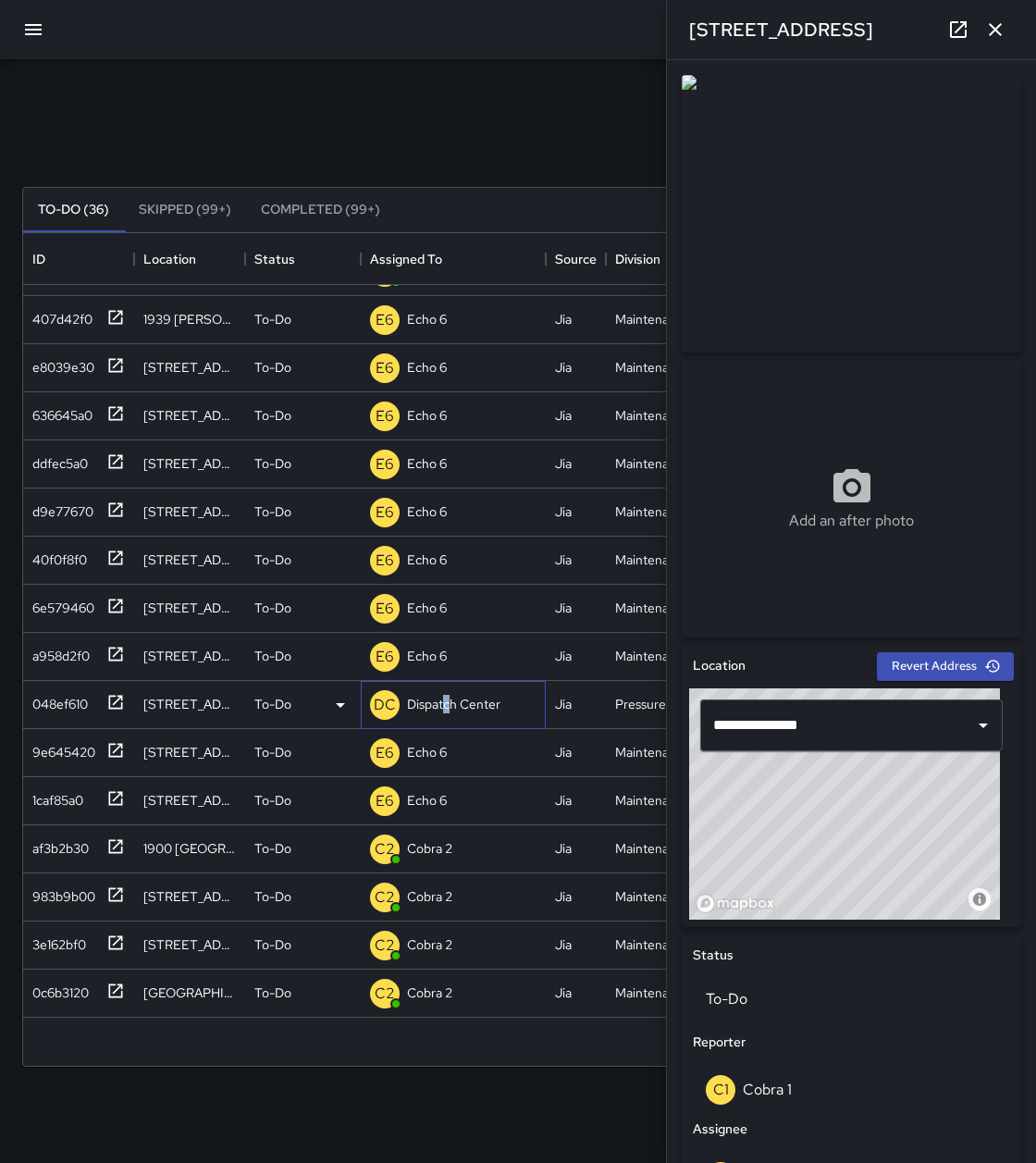 click on "Dispatch Center" at bounding box center (453, 704) 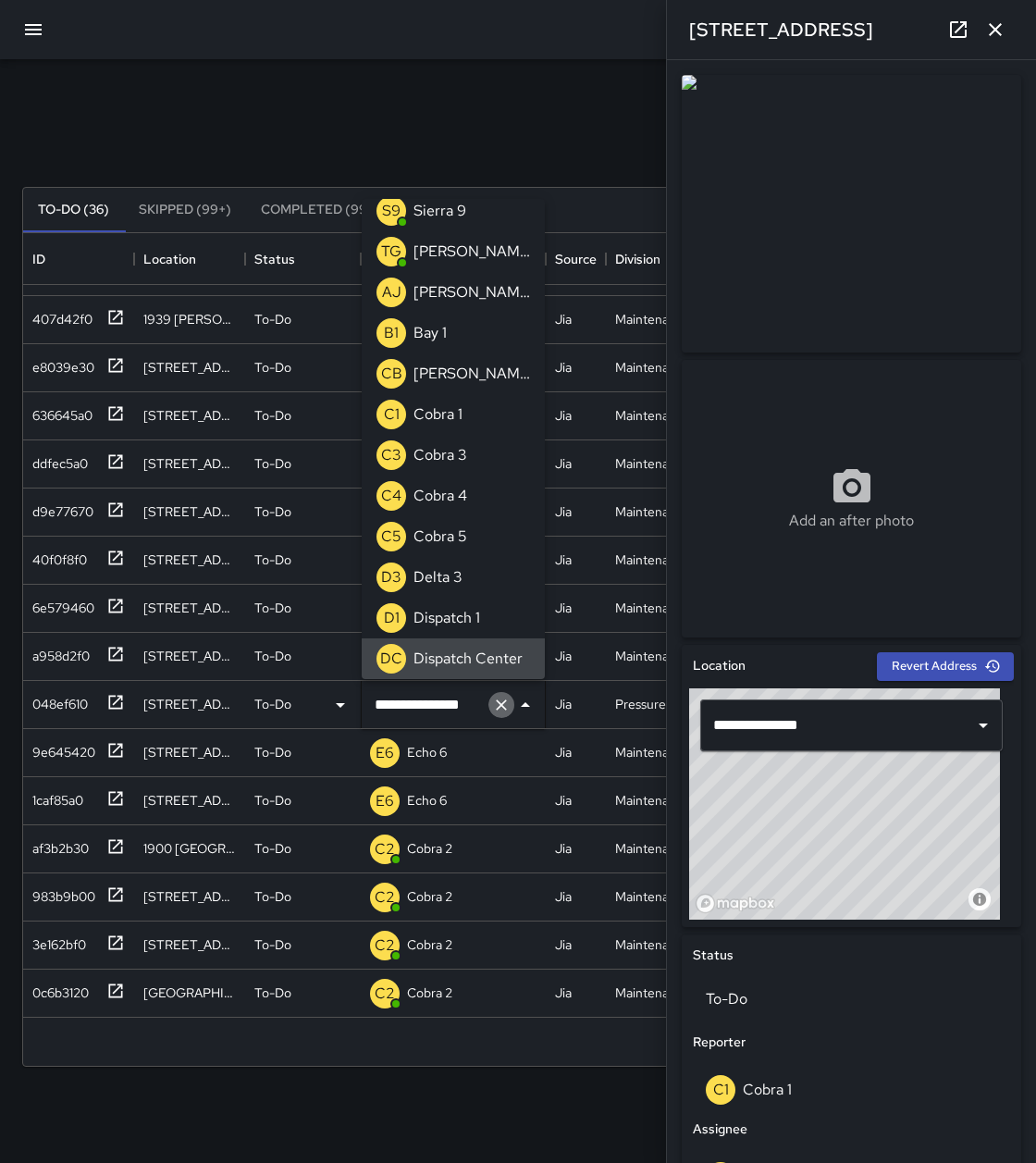 click 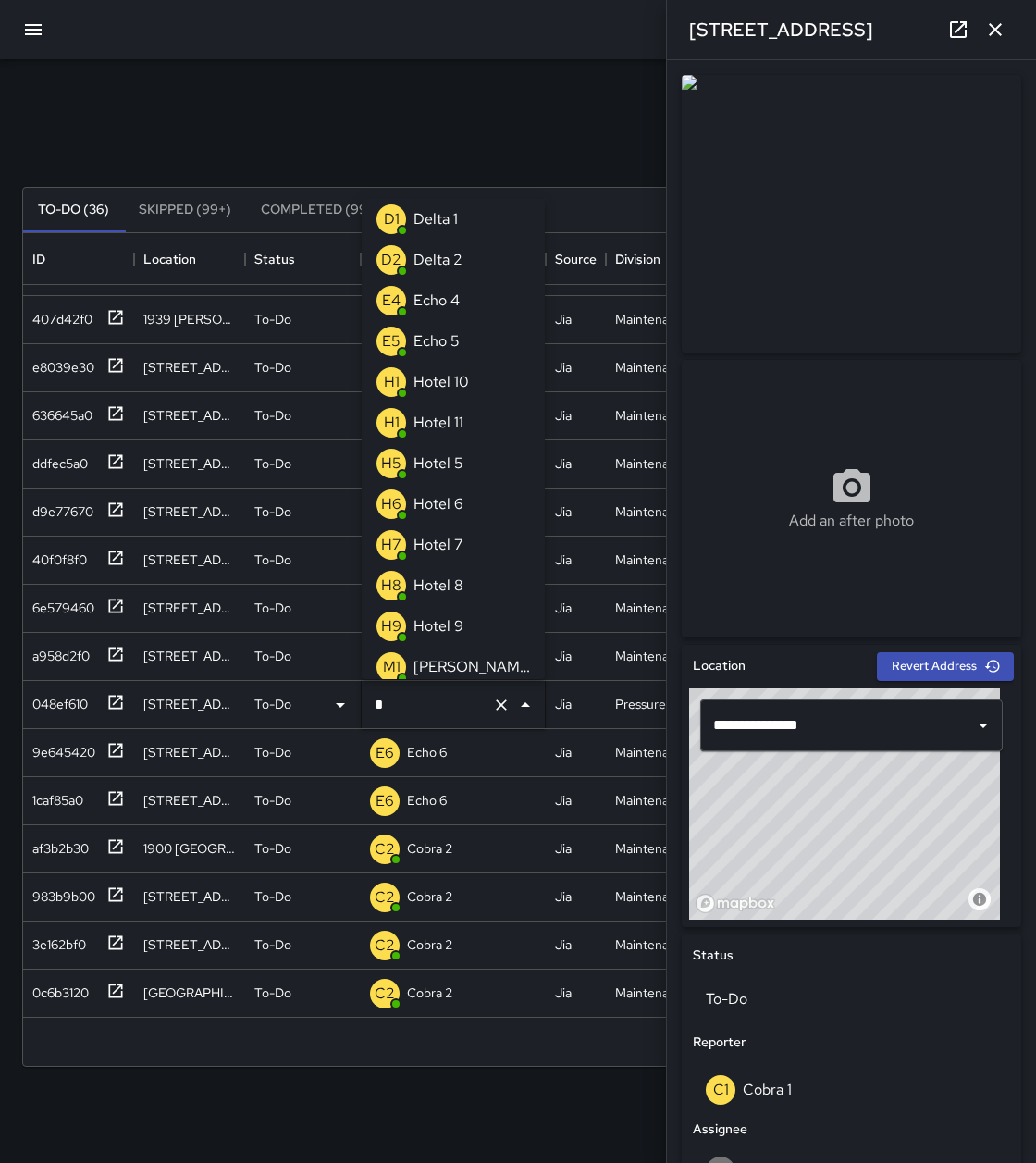 scroll, scrollTop: 0, scrollLeft: 0, axis: both 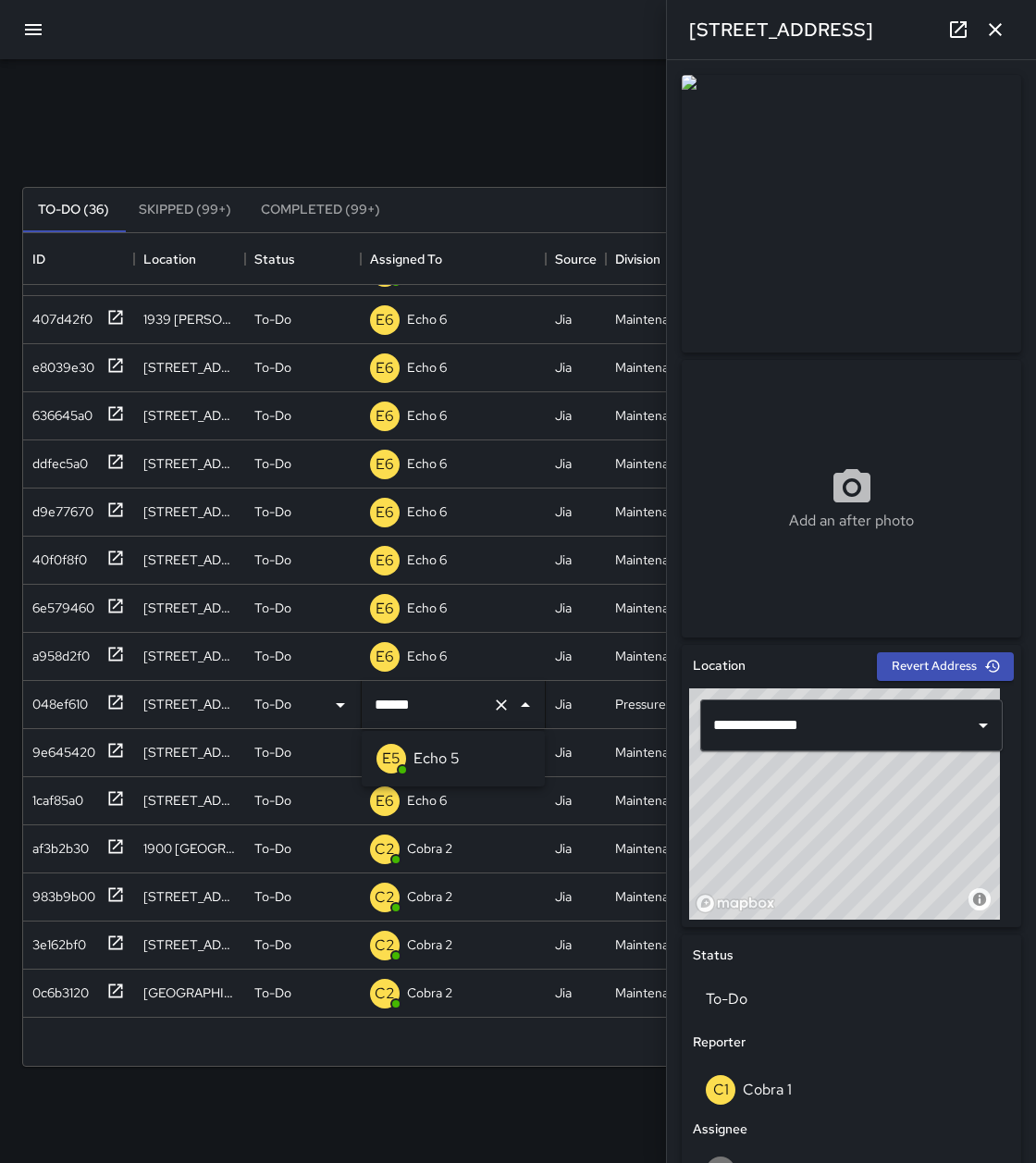 type on "******" 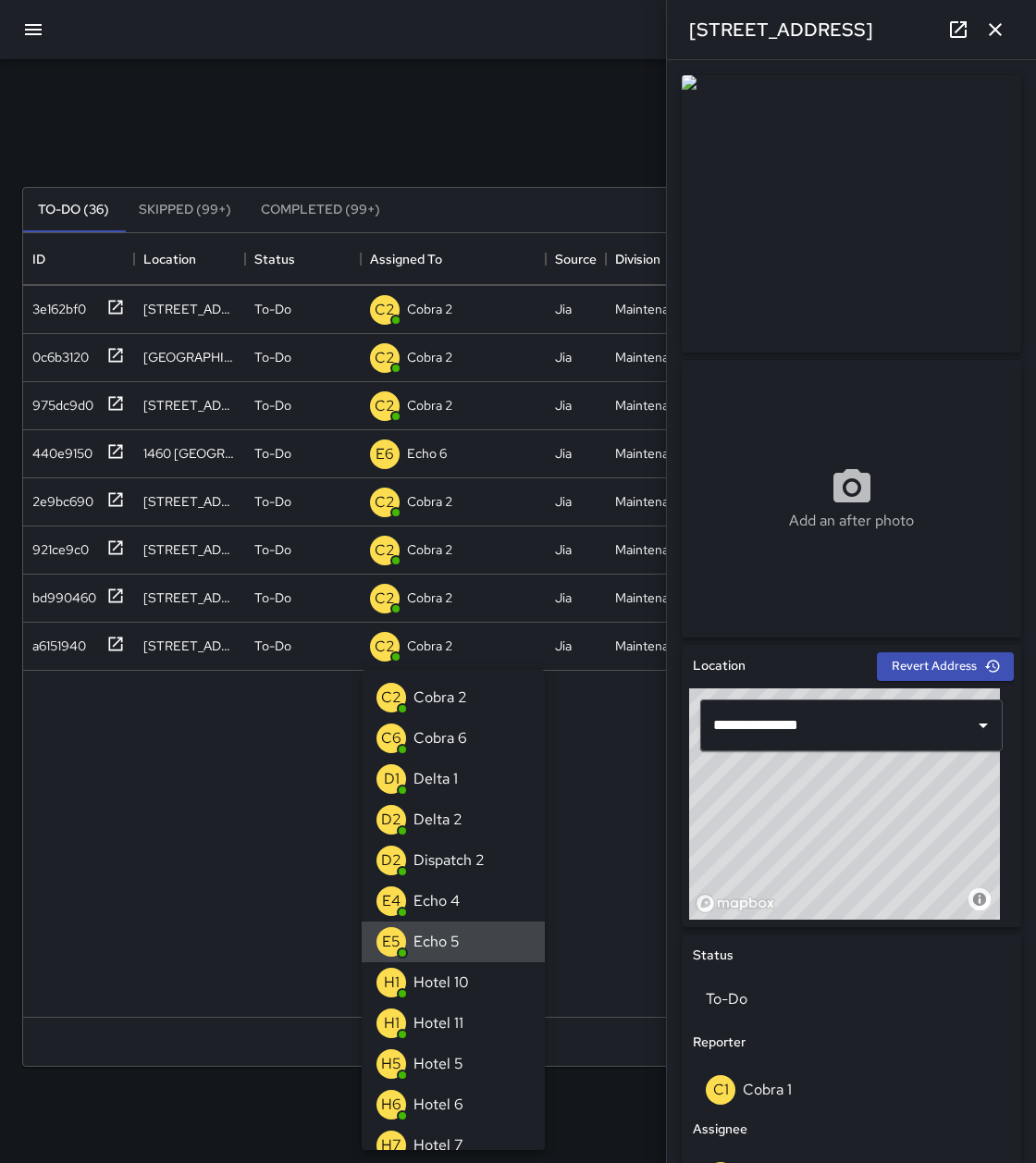 scroll, scrollTop: 215, scrollLeft: 0, axis: vertical 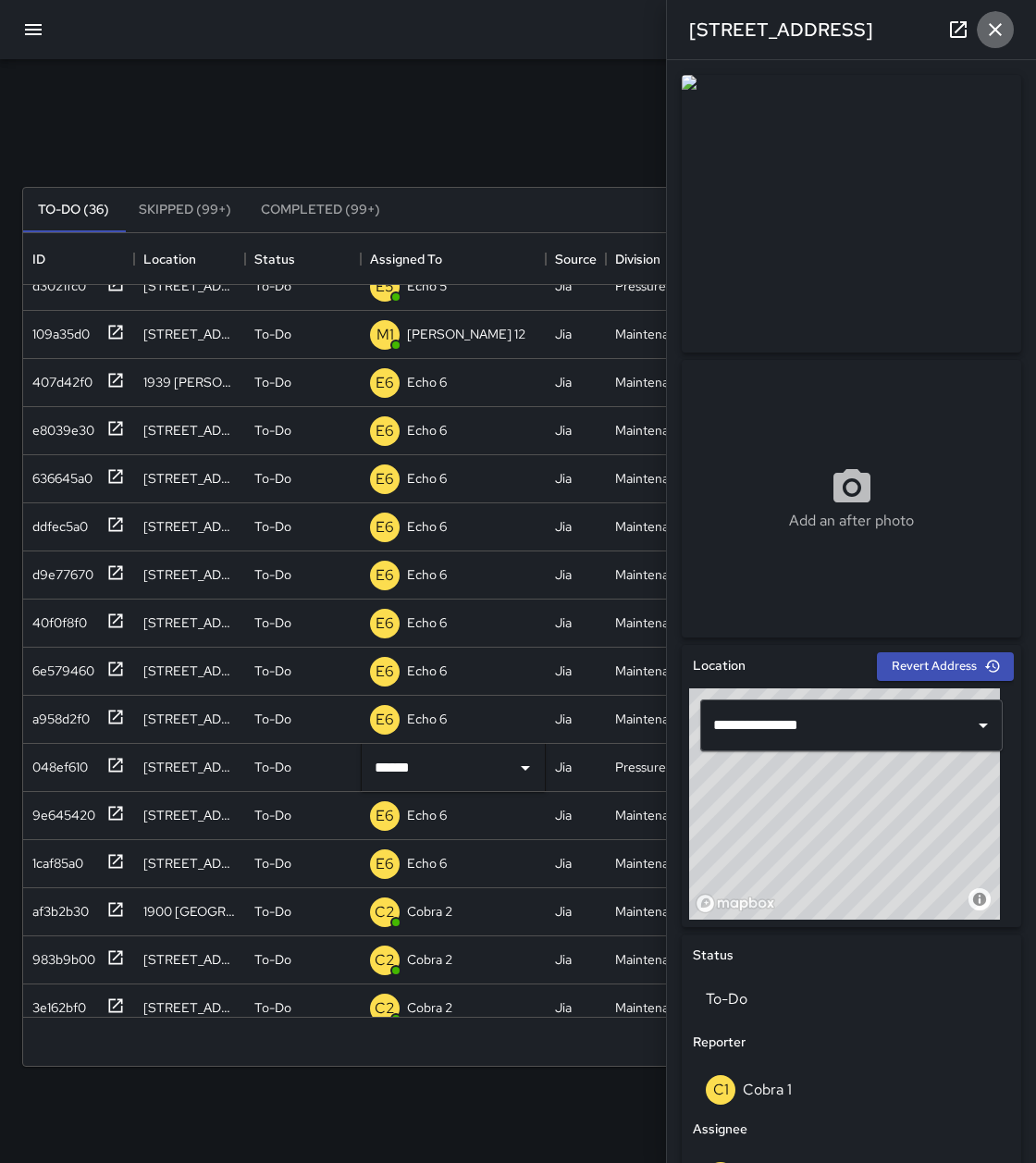 drag, startPoint x: 997, startPoint y: 28, endPoint x: 984, endPoint y: 42, distance: 19.104973 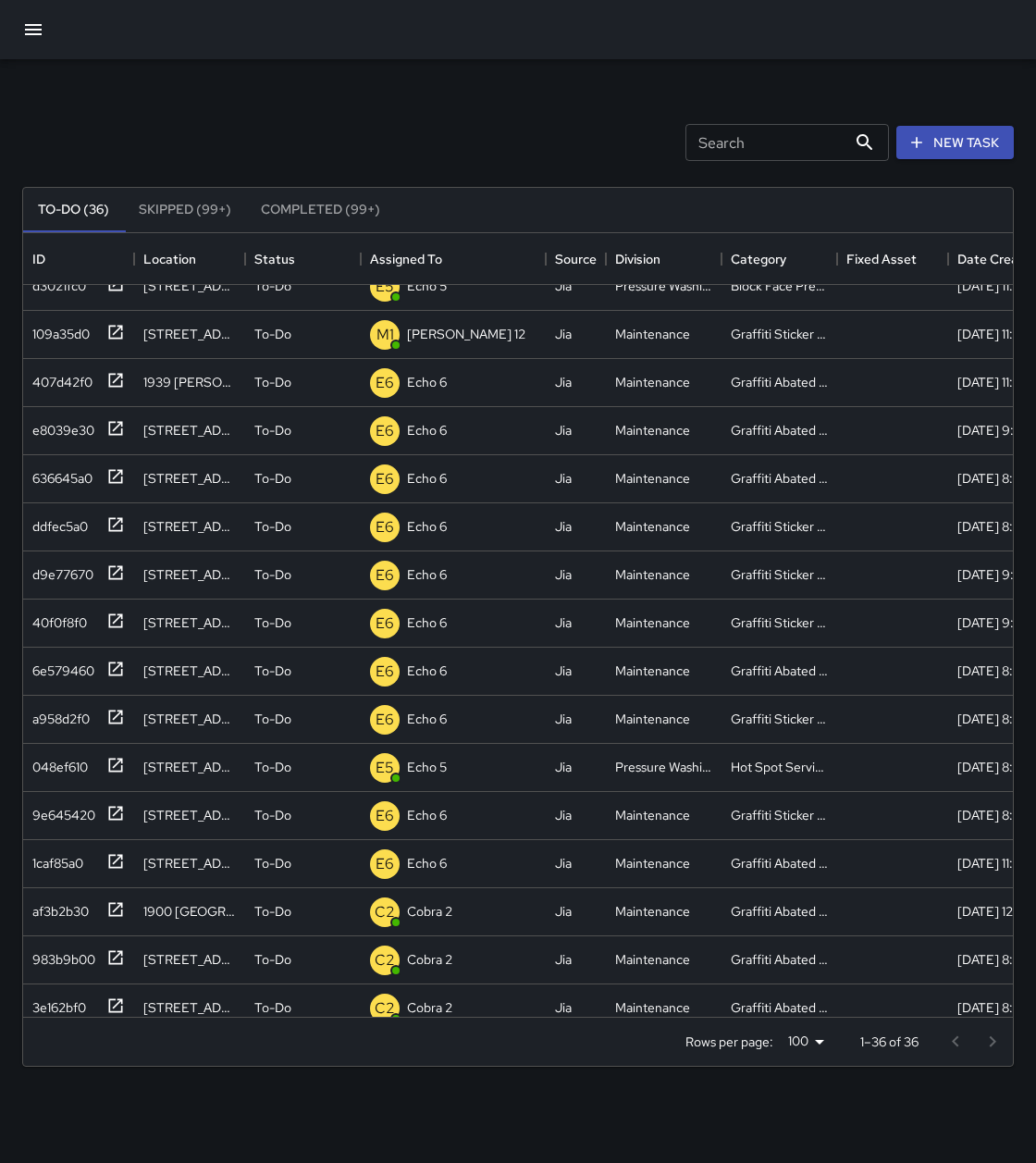 click on "Search" at bounding box center [766, 142] 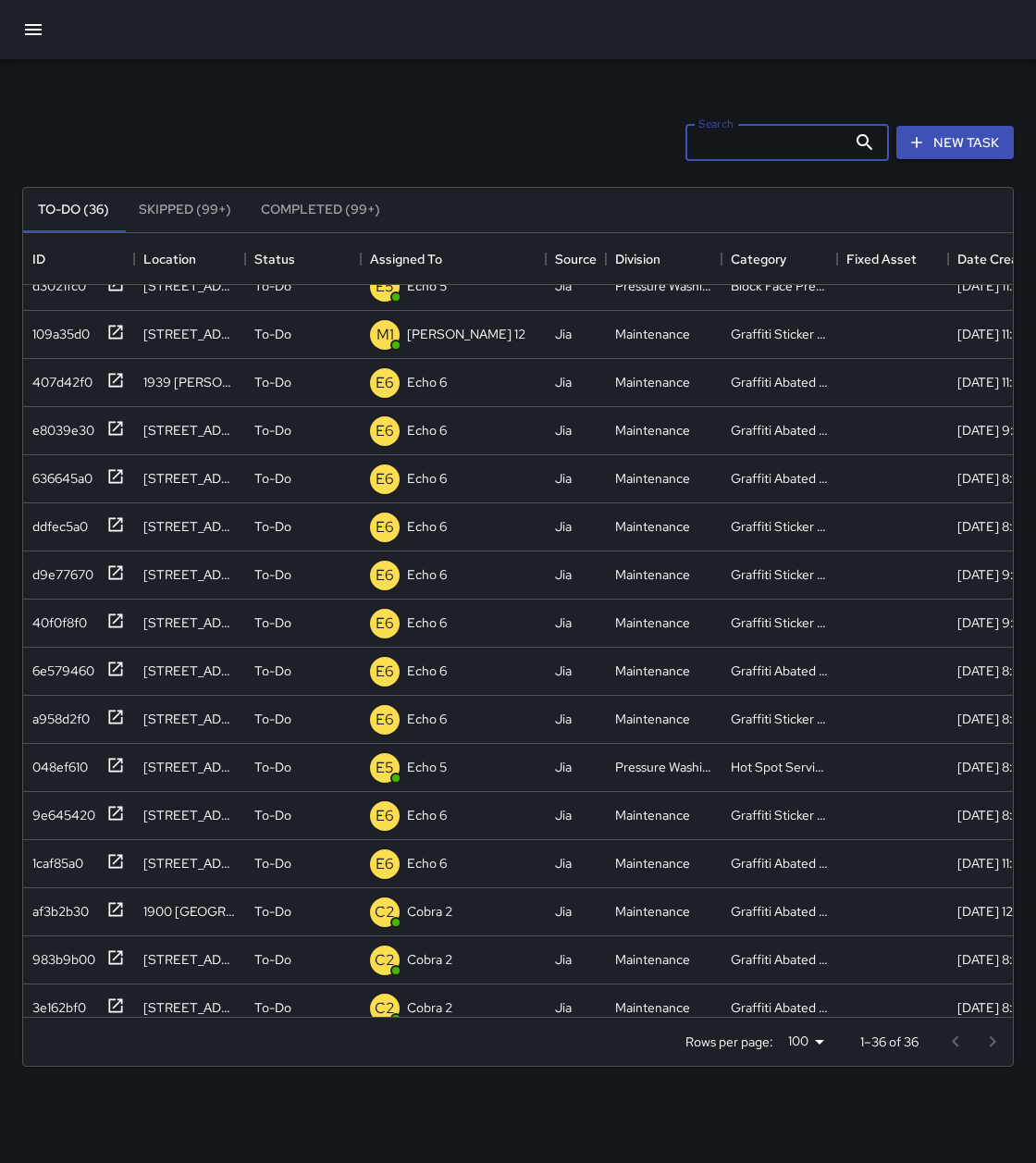 type on "*******" 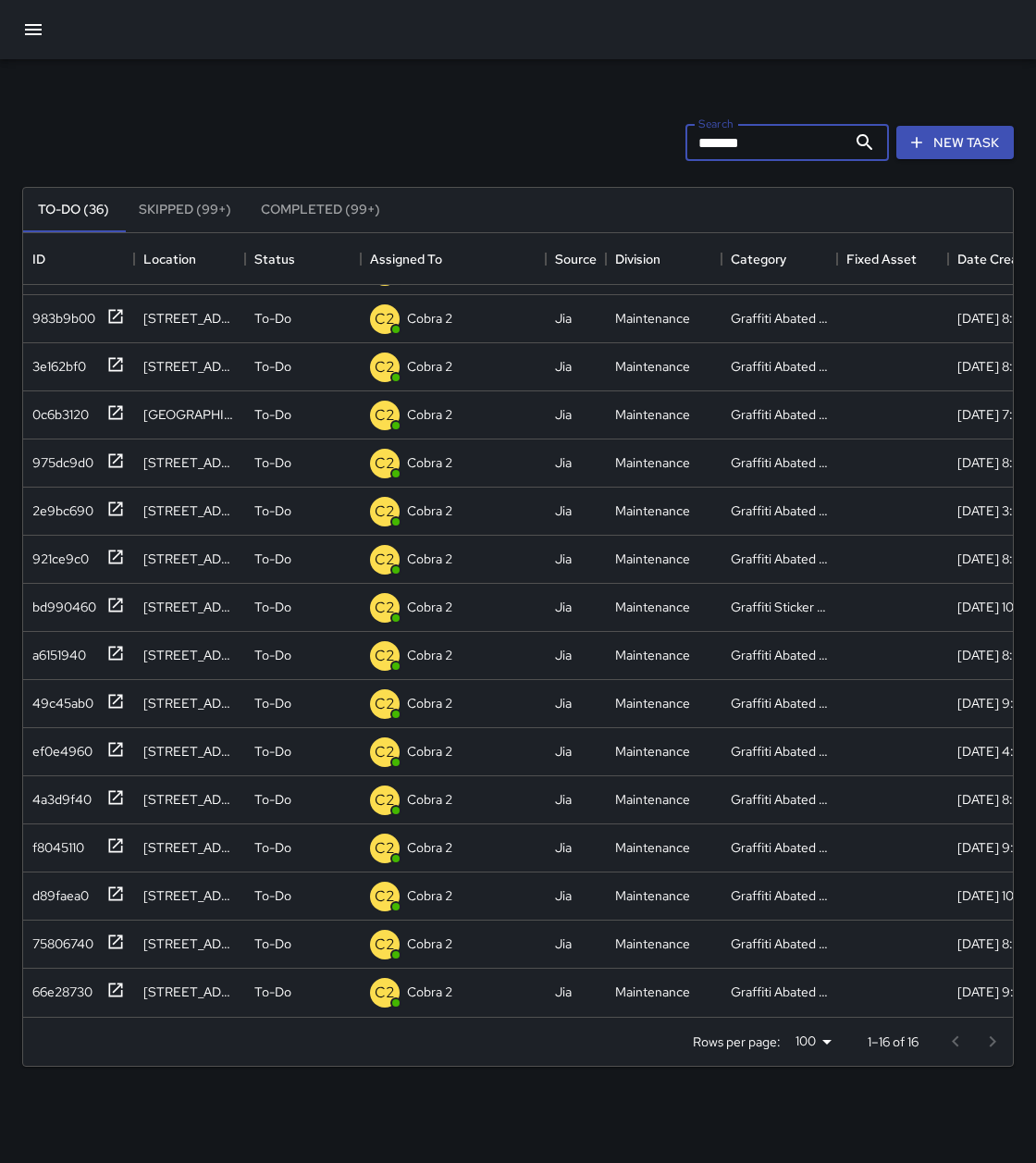scroll, scrollTop: 0, scrollLeft: 0, axis: both 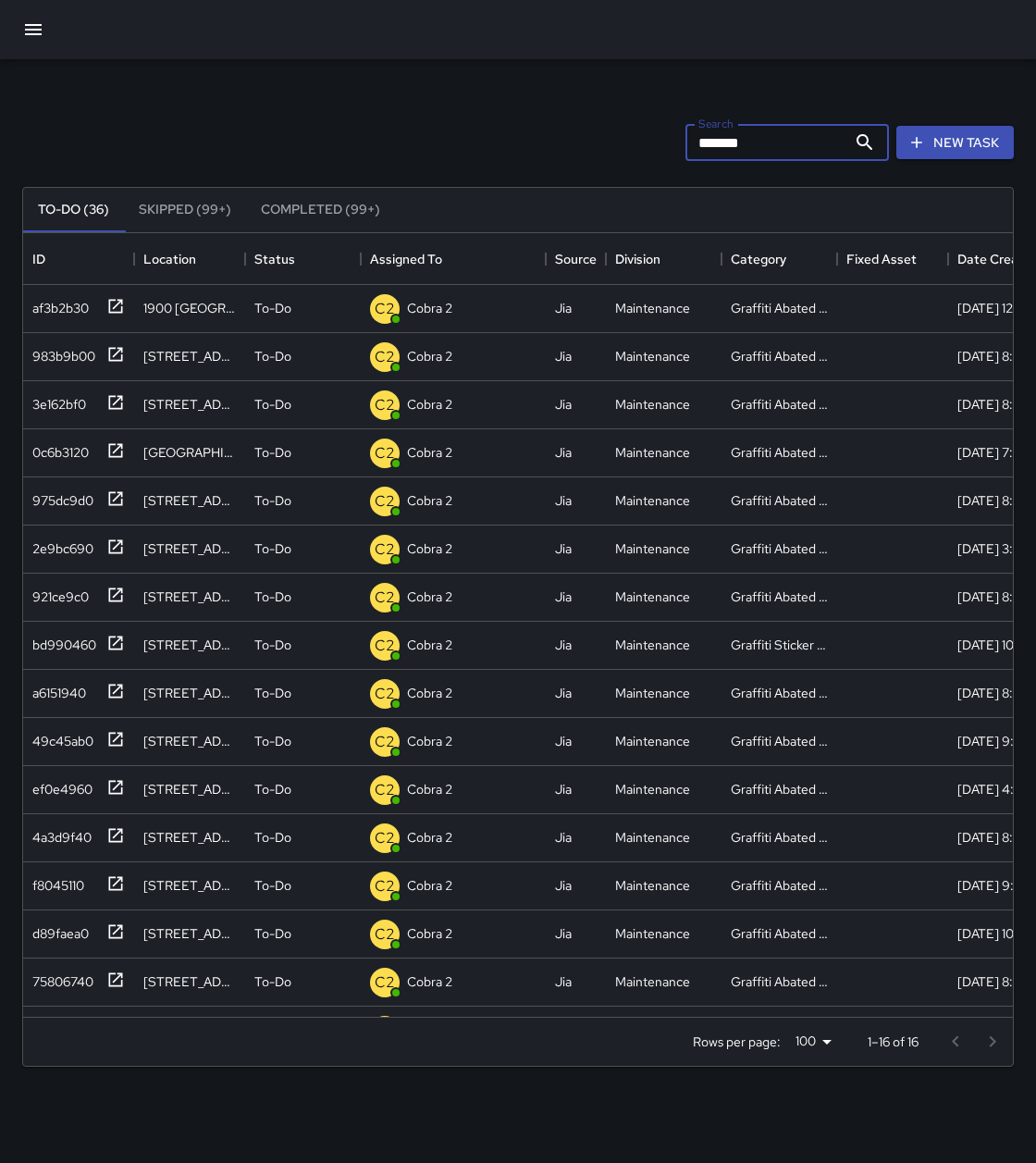 drag, startPoint x: 730, startPoint y: 122, endPoint x: 614, endPoint y: 123, distance: 116.004 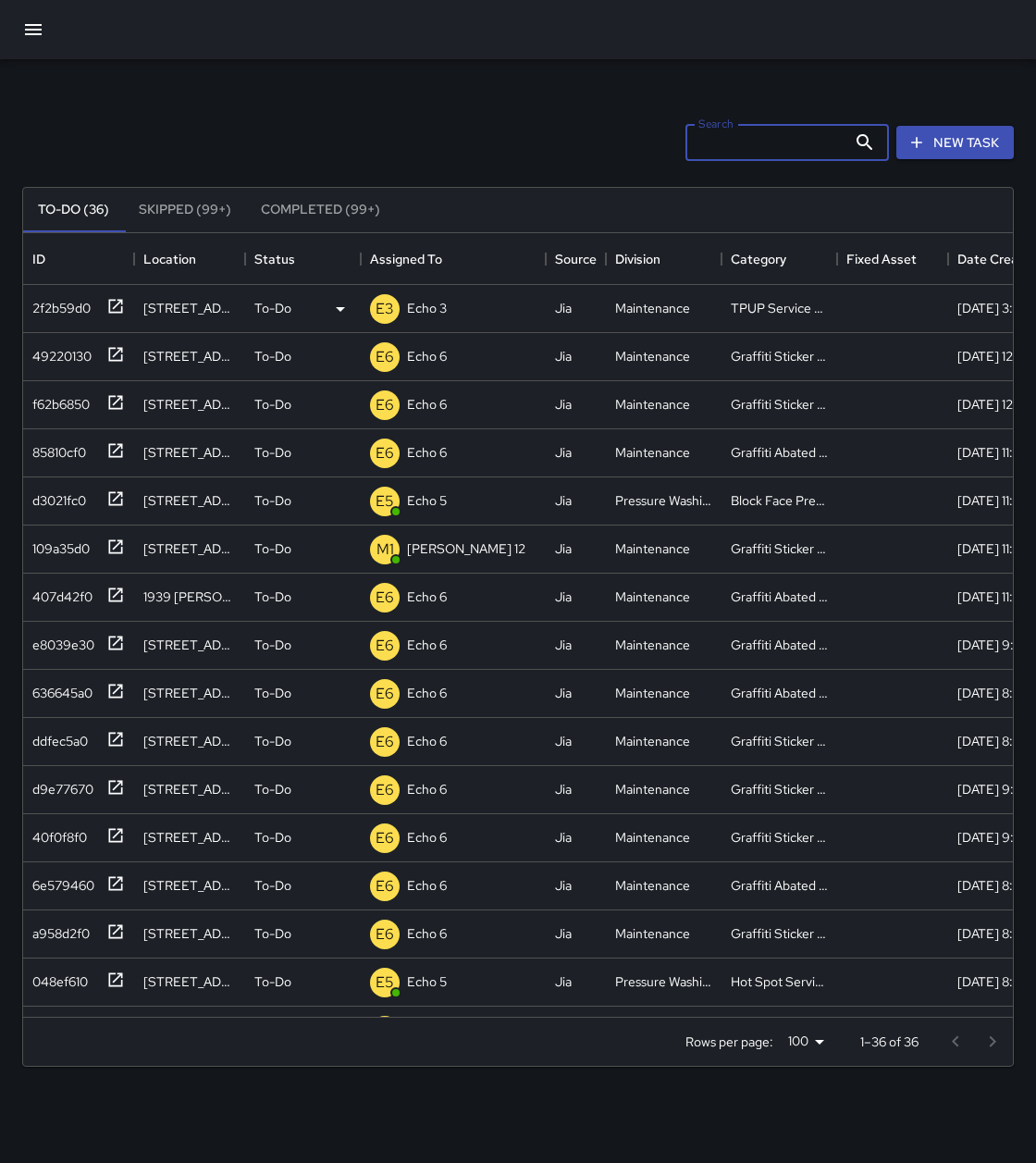 type 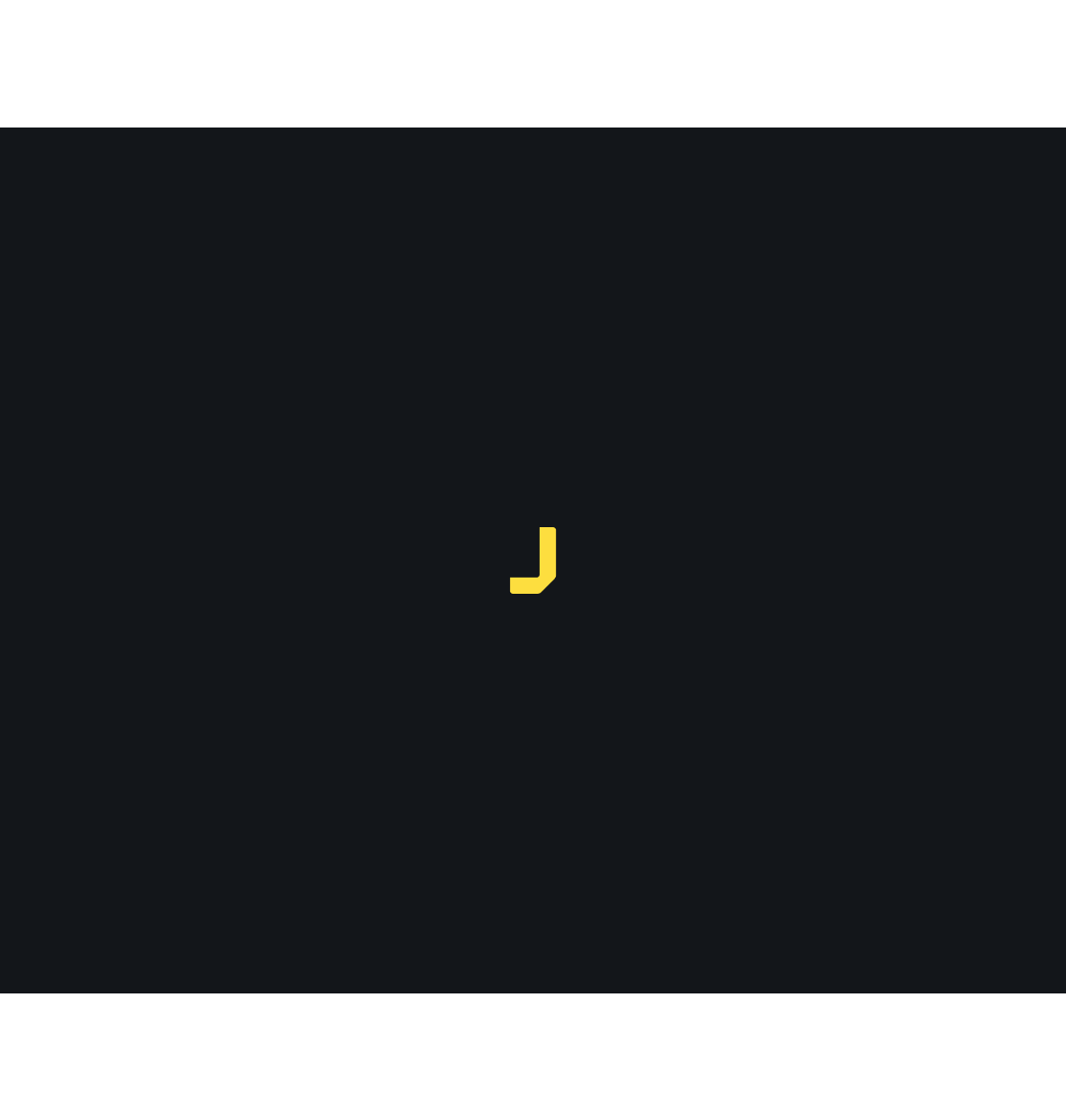 scroll, scrollTop: 0, scrollLeft: 0, axis: both 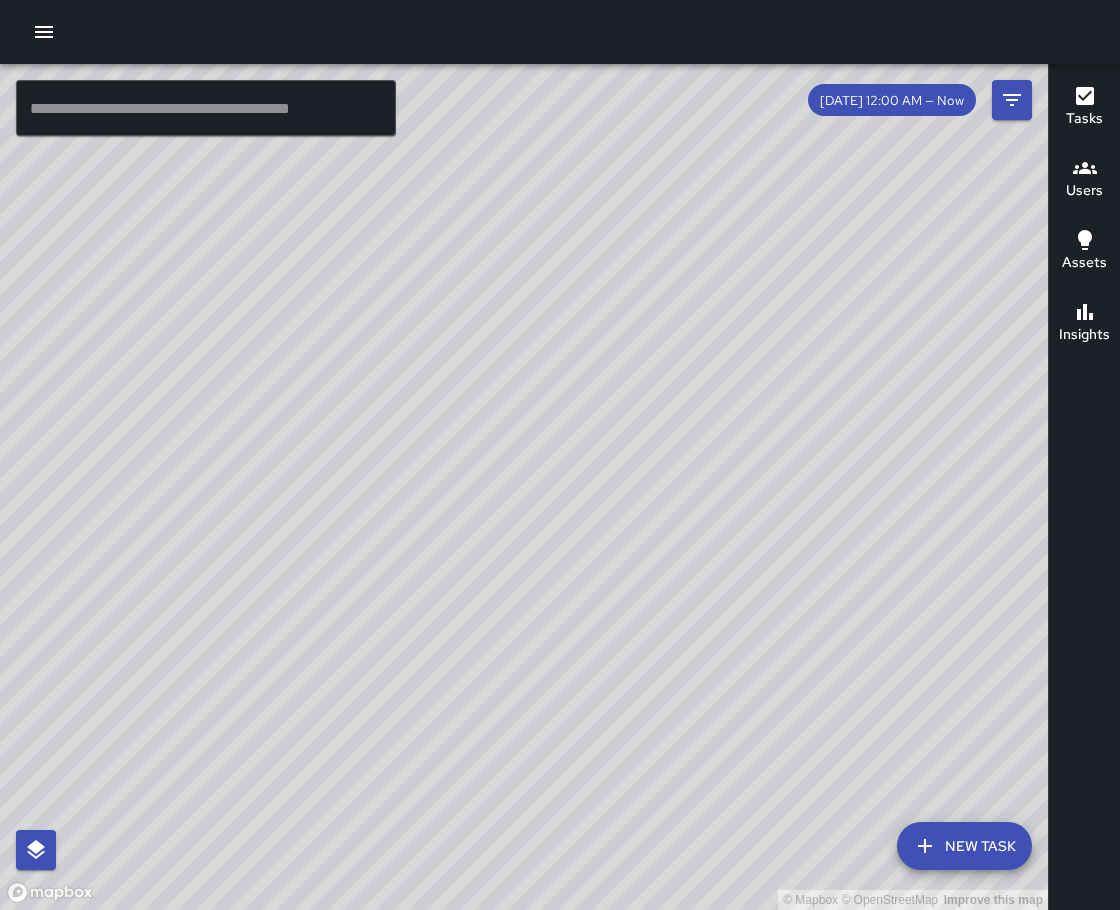 click on "© Mapbox   © OpenStreetMap   Improve this map ​ New Task [DATE] 12:00 AM — Now Map Layers Tasks Users Assets Location History Tasks Newest Tasks First * ​ 1,094  tasks S1 Sierra 13 [STREET_ADDRESS][GEOGRAPHIC_DATA][DATE] 3:18 PM Business Check In Conducted Spoke to candy. Code 4 S8 Sierra [GEOGRAPHIC_DATA][STREET_ADDRESS][DATE] 3:18 PM 30 Second Engagement Conducted S8 Sierra [GEOGRAPHIC_DATA][STREET_ADDRESS][DATE] 3:17 PM Graffiti Sticker Abated Small S1 Sierra 12 [STREET_ADDRESS][GEOGRAPHIC_DATA][DATE] 3:17 PM Business Check In Conducted Spoke to [PERSON_NAME] at inview imaging to see if they had anything to report and hat any issues during their business hours they had nothing to report at this time S8 Sierra 8 [STREET_ADDRESS][GEOGRAPHIC_DATA][DATE] 3:16 PM Business Check In Conducted Spoke to eva code 4 Filters Date Range Now [DATE] [DATE] 3:12 pm Status To Do Skipped Completed Source Jia 311 Workflows Divisions Vendor Activity Public Safety Pressure Washing Maintenance Groundskeeping Hospitality Equipment Community Outreach Dispatch Categories *" at bounding box center [560, 455] 